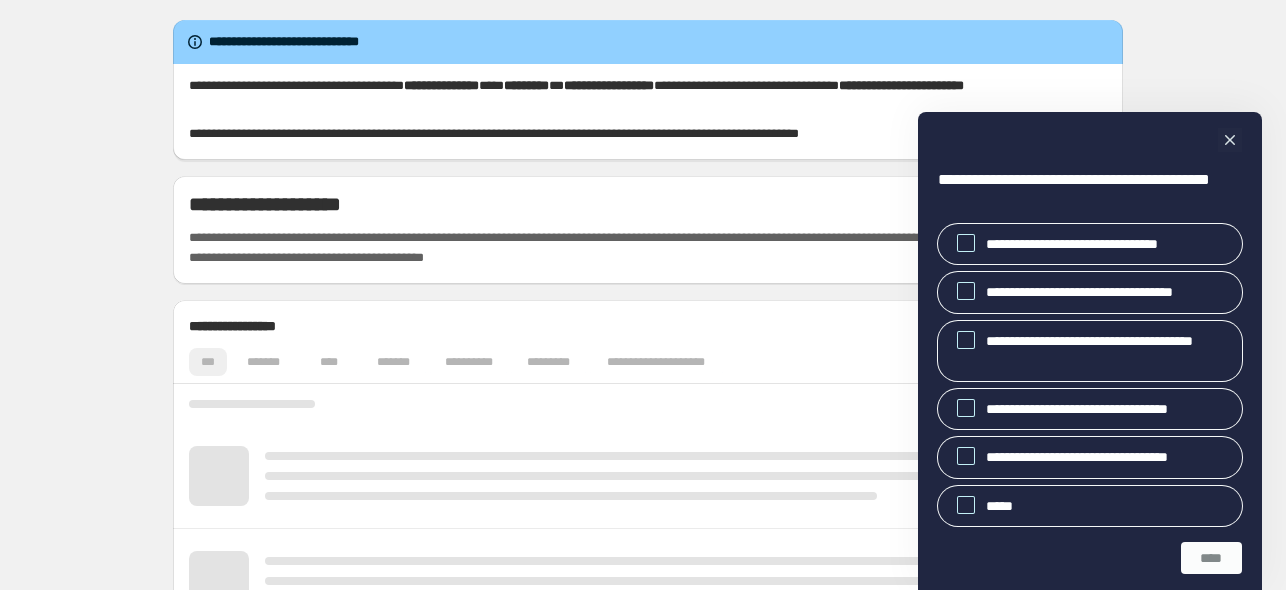 scroll, scrollTop: 0, scrollLeft: 0, axis: both 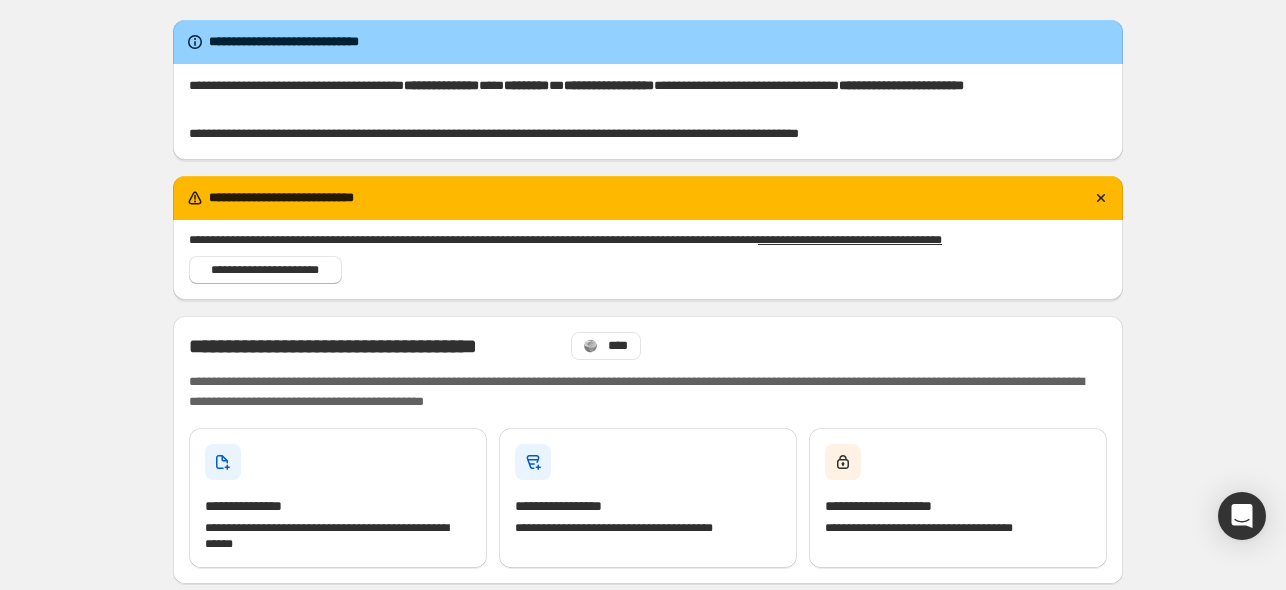 click on "**********" at bounding box center (648, 96) 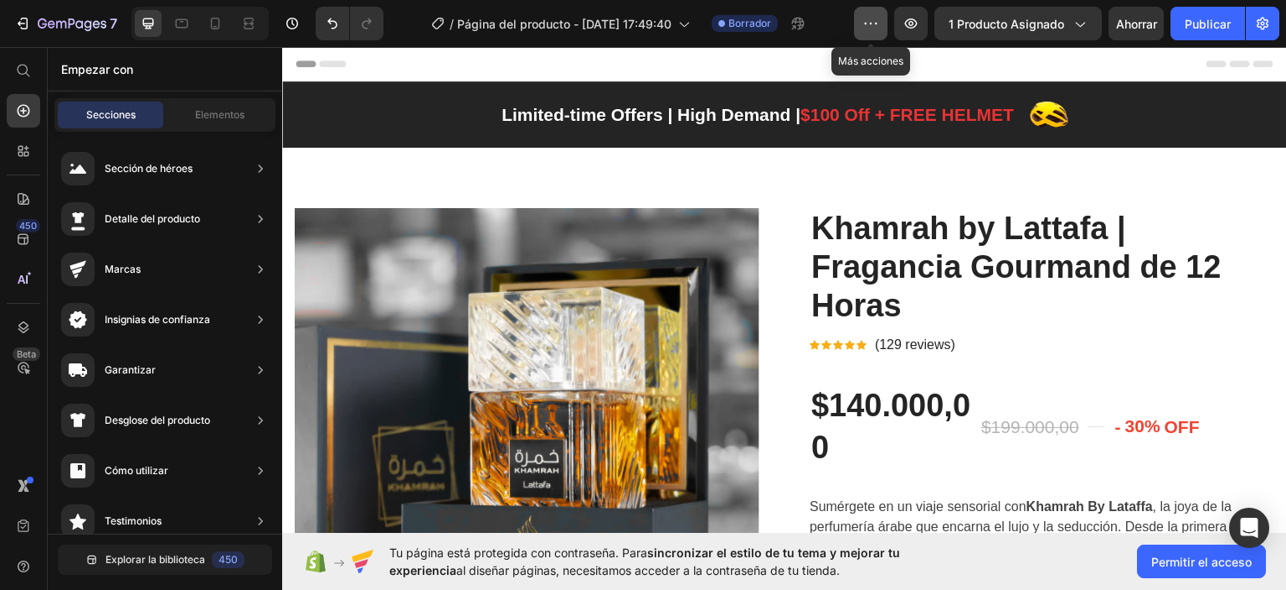 scroll, scrollTop: 108, scrollLeft: 0, axis: vertical 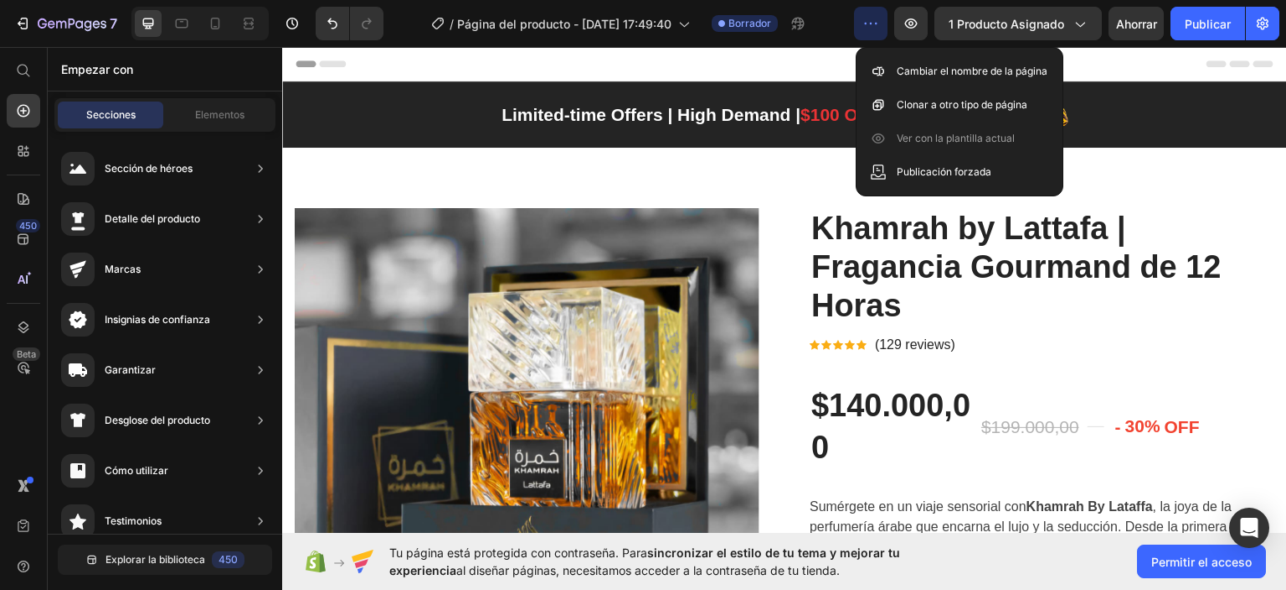 drag, startPoint x: 746, startPoint y: 293, endPoint x: 128, endPoint y: 272, distance: 618.3567 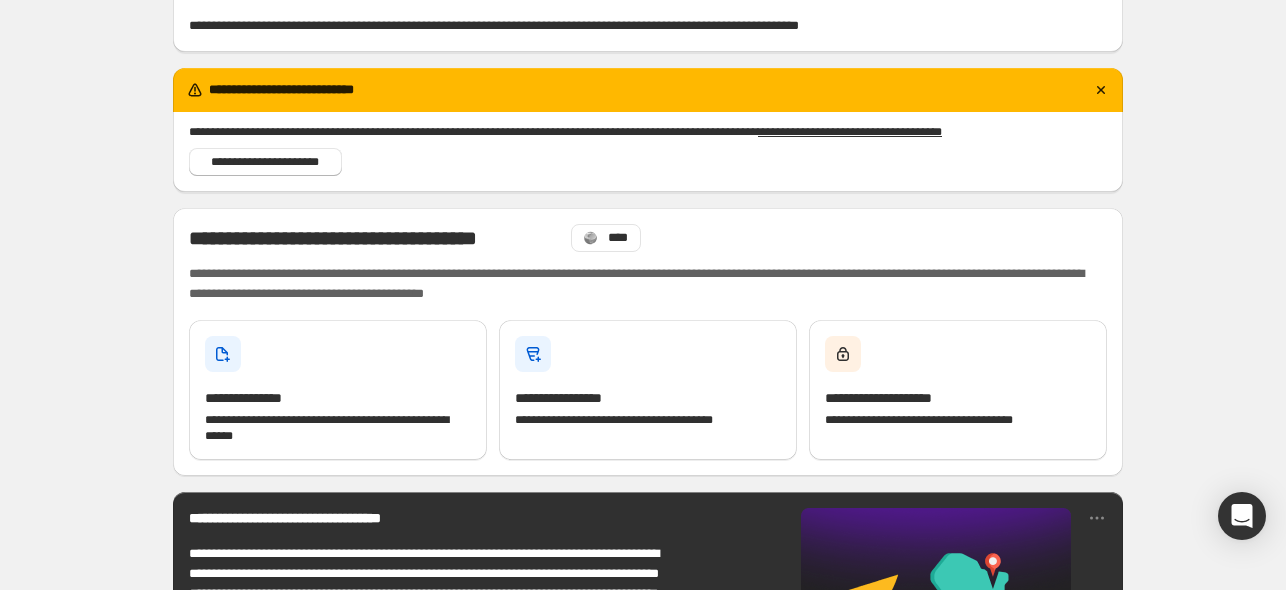 click at bounding box center (648, 1792) 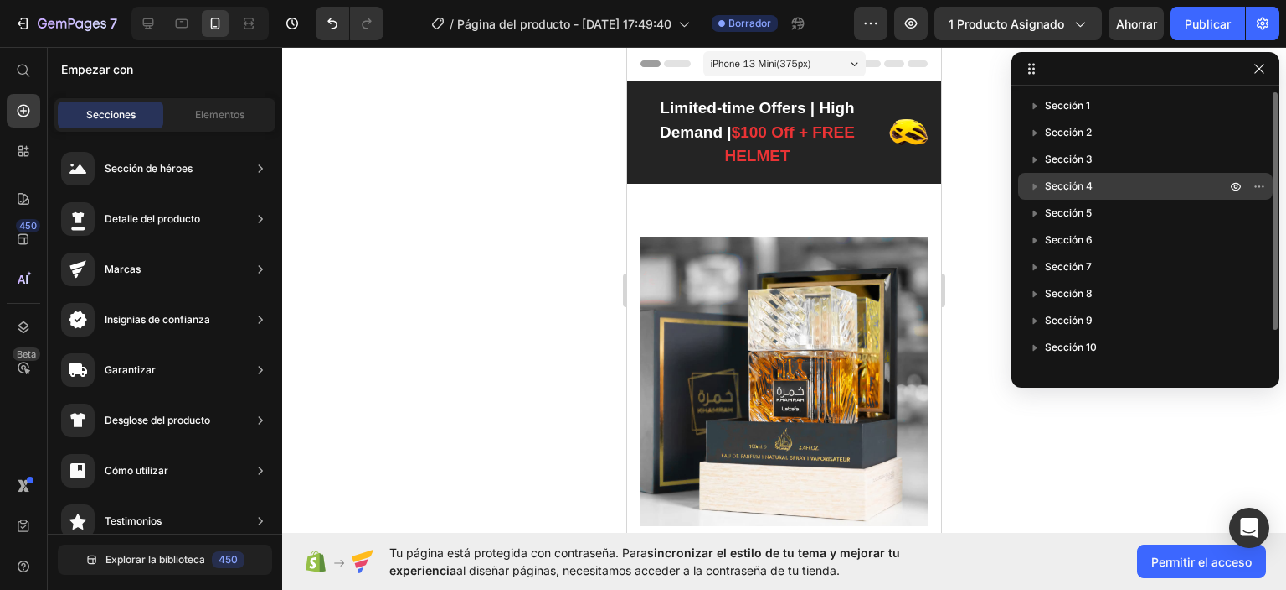 click on "**********" at bounding box center (648, 342) 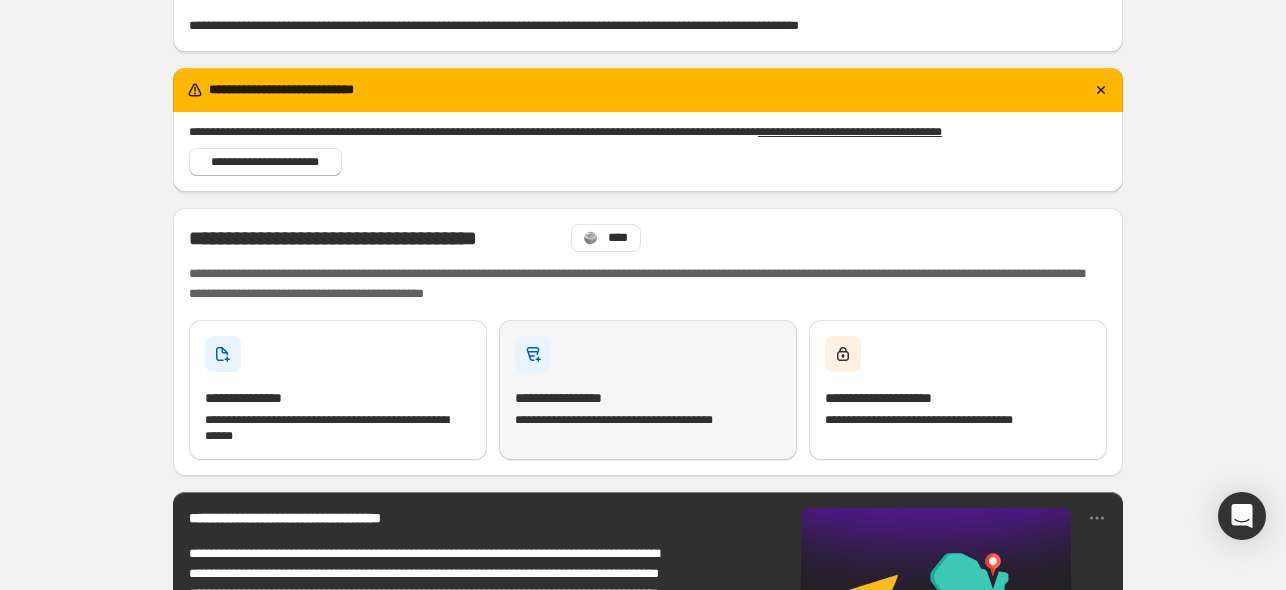 drag, startPoint x: 196, startPoint y: 379, endPoint x: 670, endPoint y: 422, distance: 475.9464 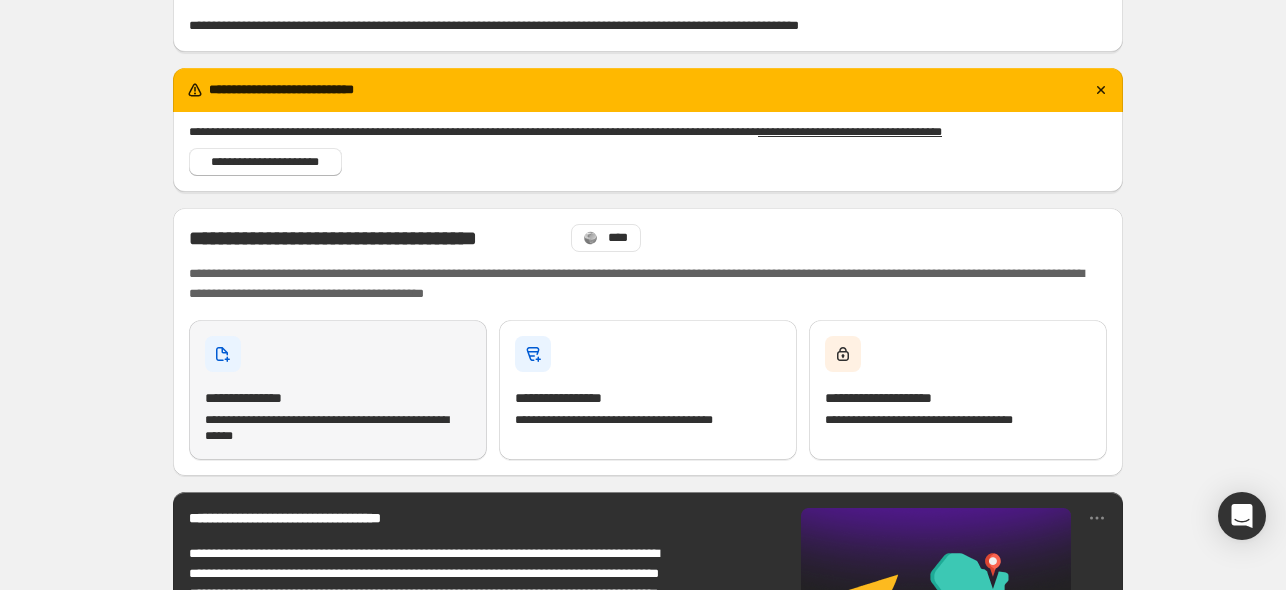 drag, startPoint x: 784, startPoint y: 432, endPoint x: 440, endPoint y: 396, distance: 345.8786 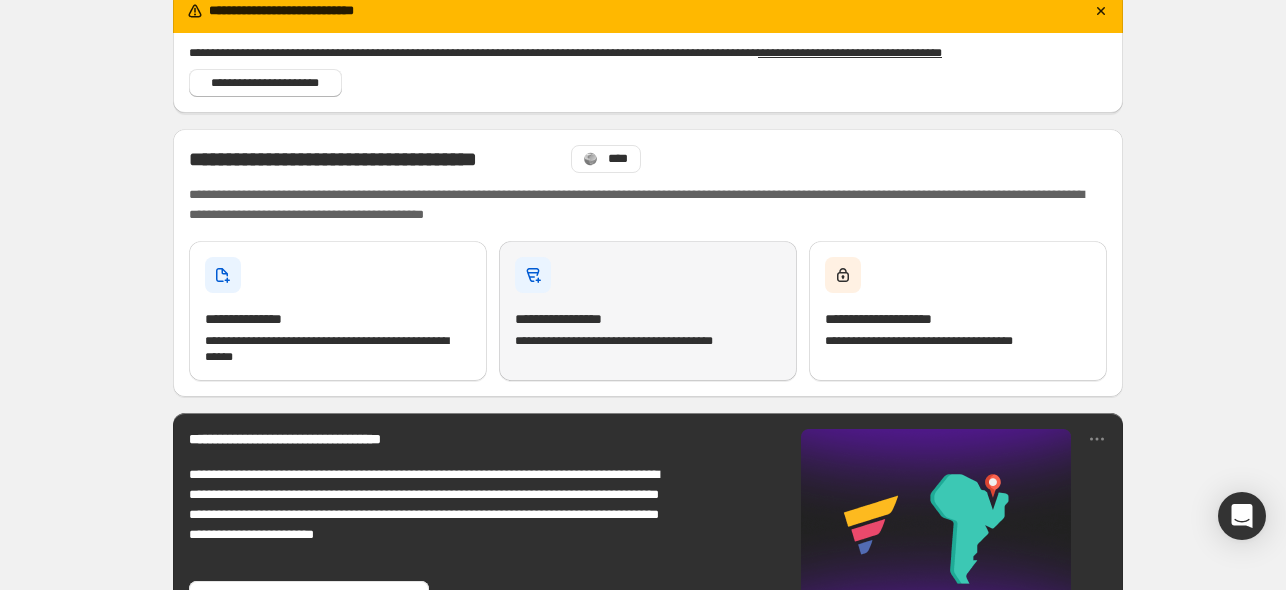 scroll, scrollTop: 308, scrollLeft: 0, axis: vertical 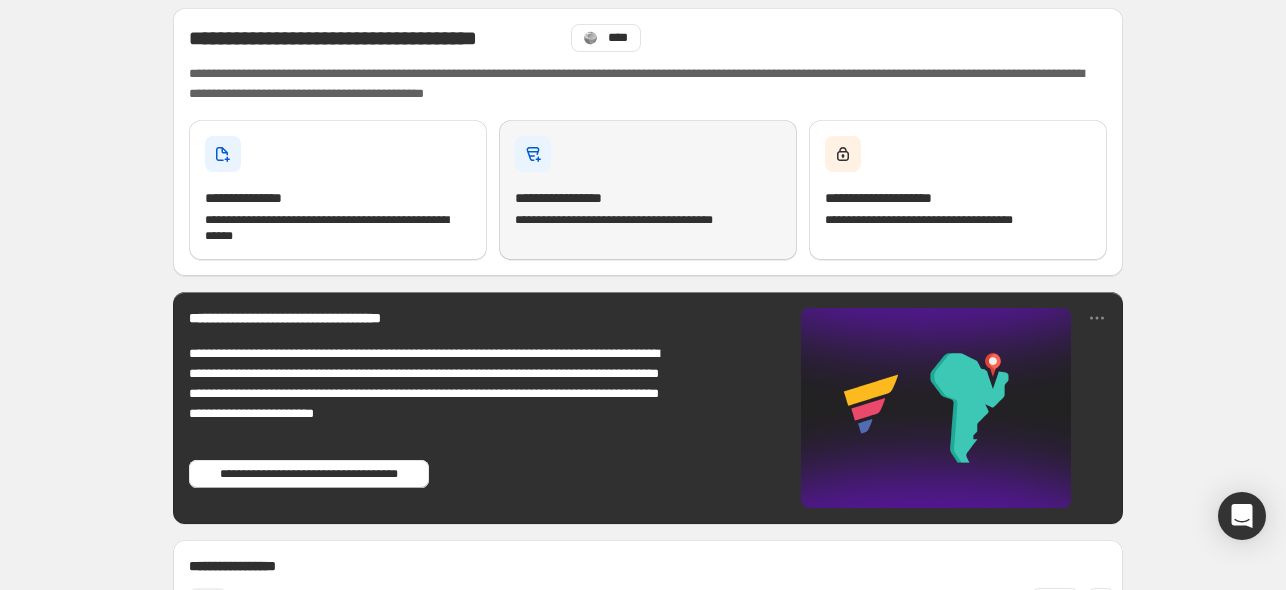 click on "**********" at bounding box center (648, 190) 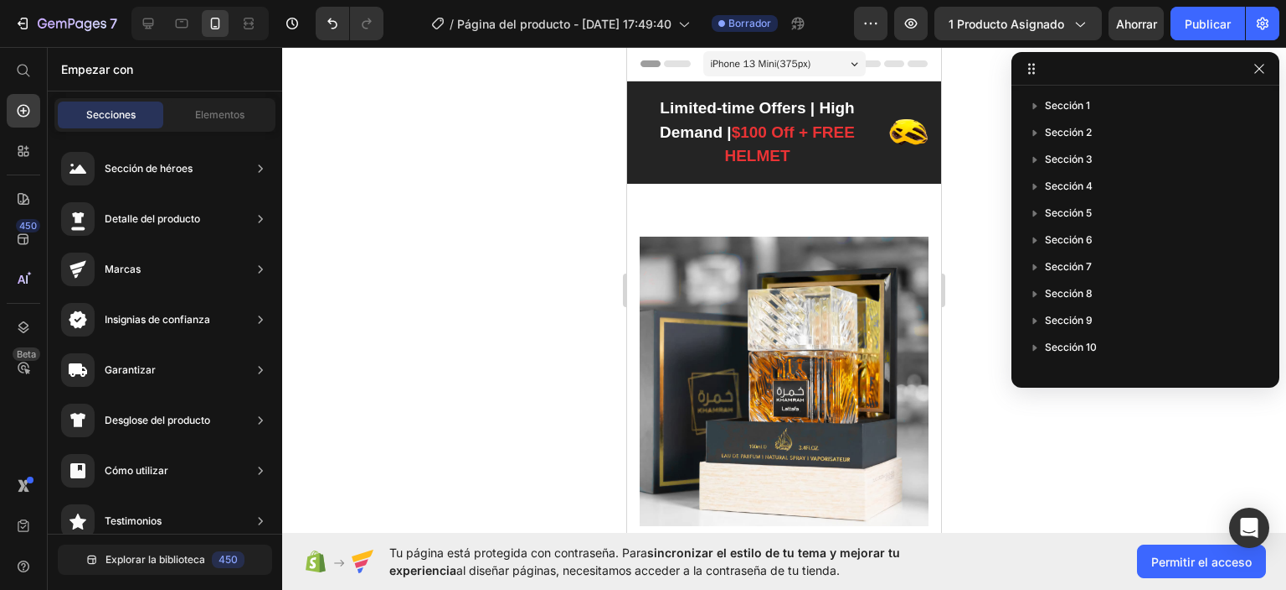 scroll, scrollTop: 7, scrollLeft: 0, axis: vertical 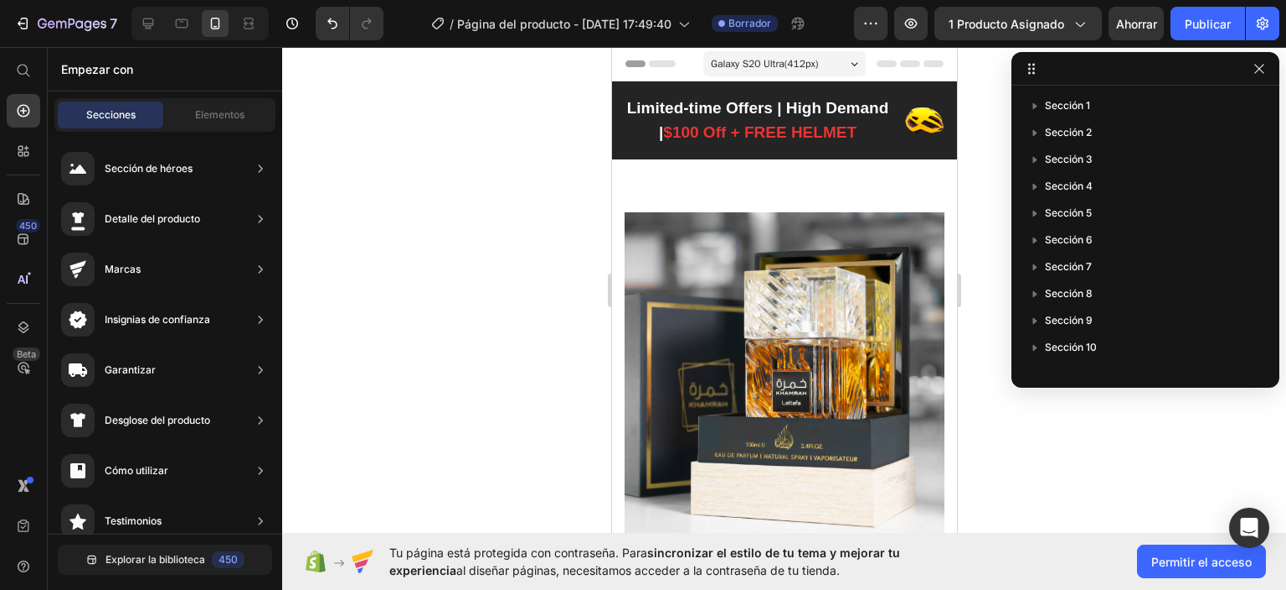 drag, startPoint x: 499, startPoint y: 94, endPoint x: 1140, endPoint y: 147, distance: 643.1874 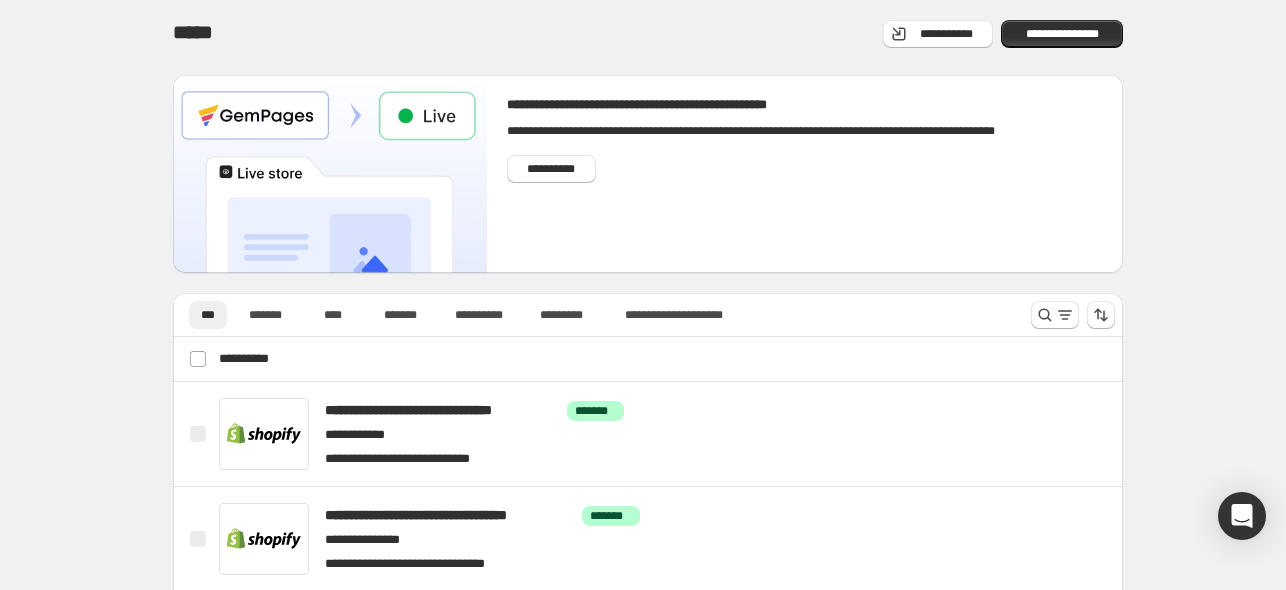 click at bounding box center [648, 825] 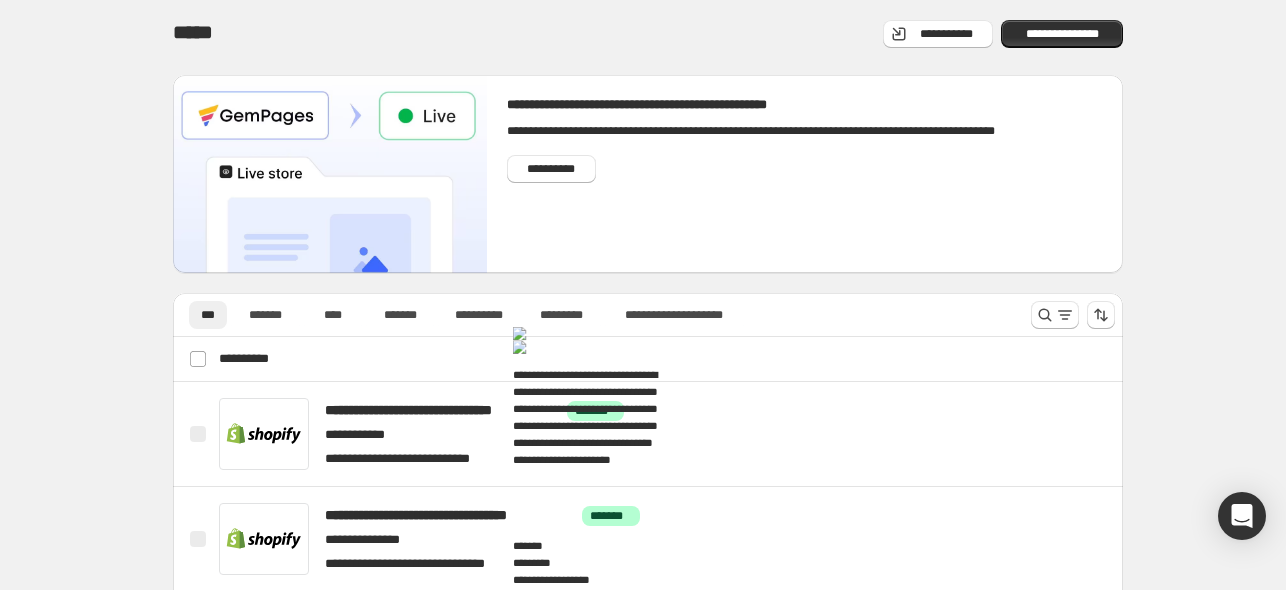 click on "**********" at bounding box center [648, 372] 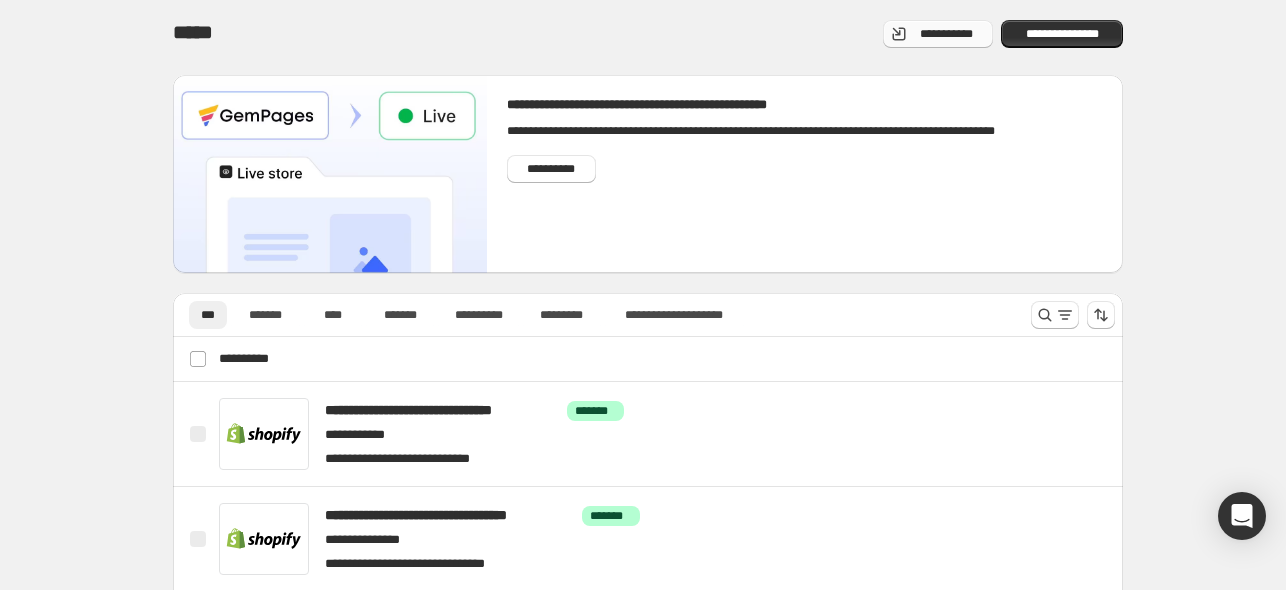 click on "**********" at bounding box center (946, 34) 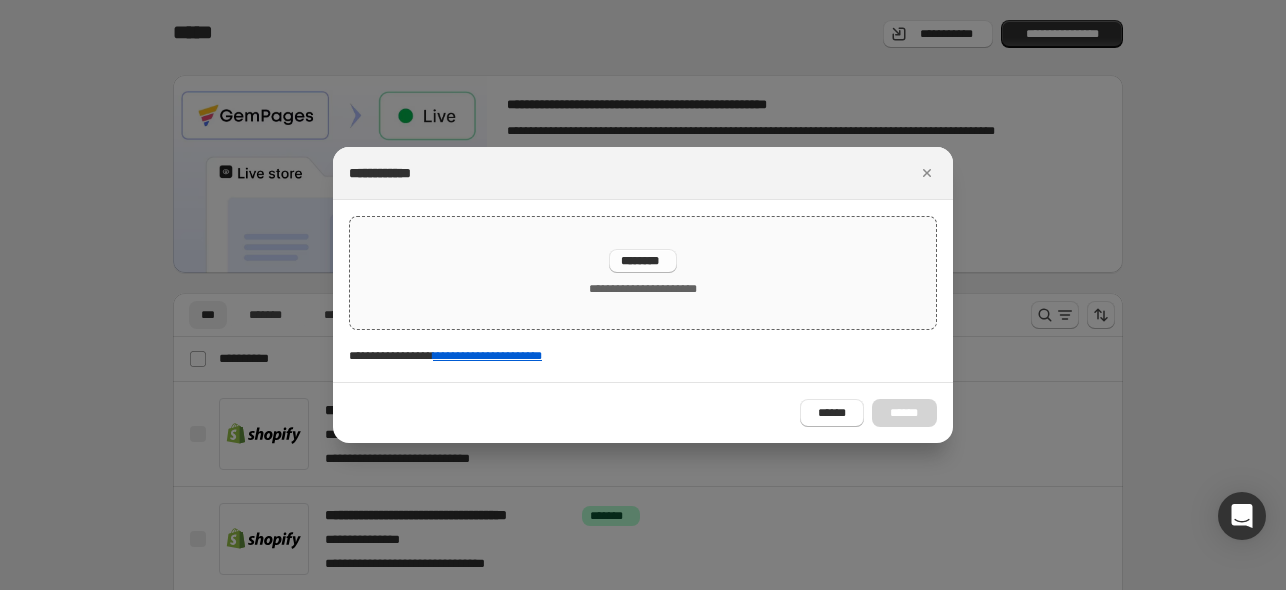 click on "********" at bounding box center (643, 261) 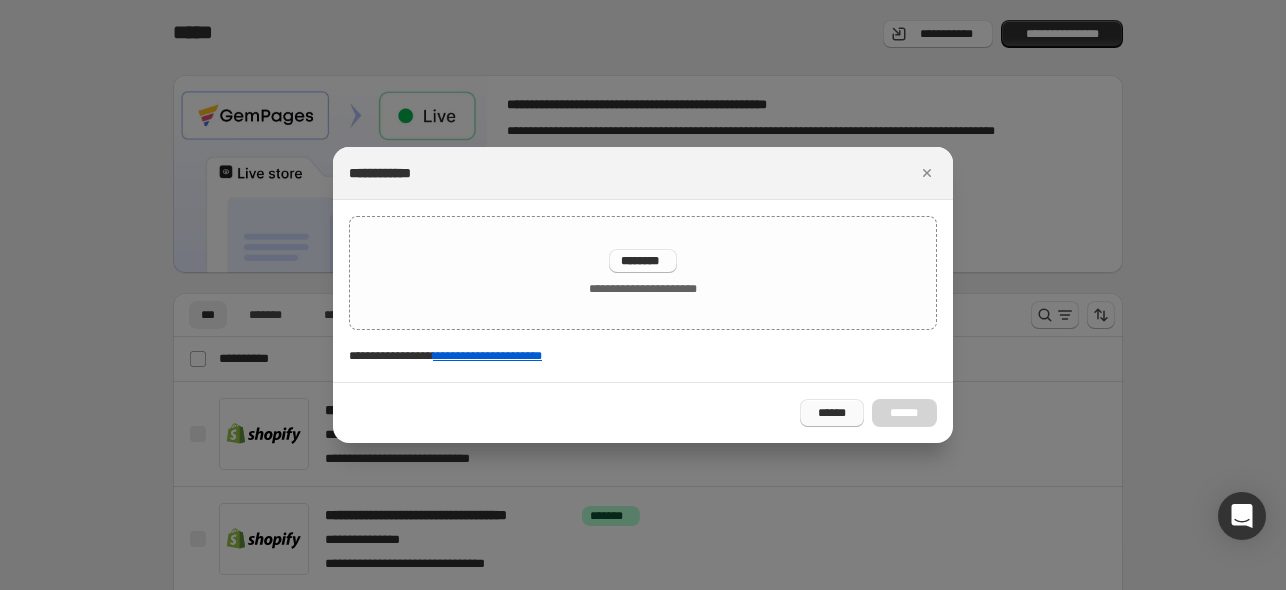 click on "******" at bounding box center [832, 413] 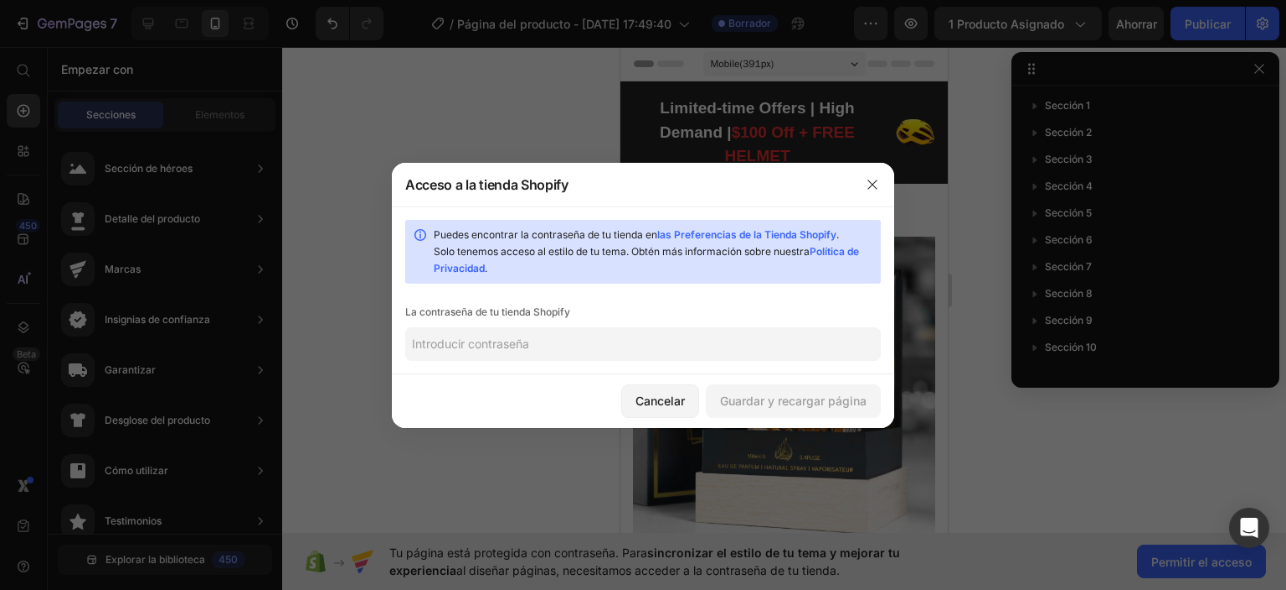 scroll, scrollTop: 152, scrollLeft: 0, axis: vertical 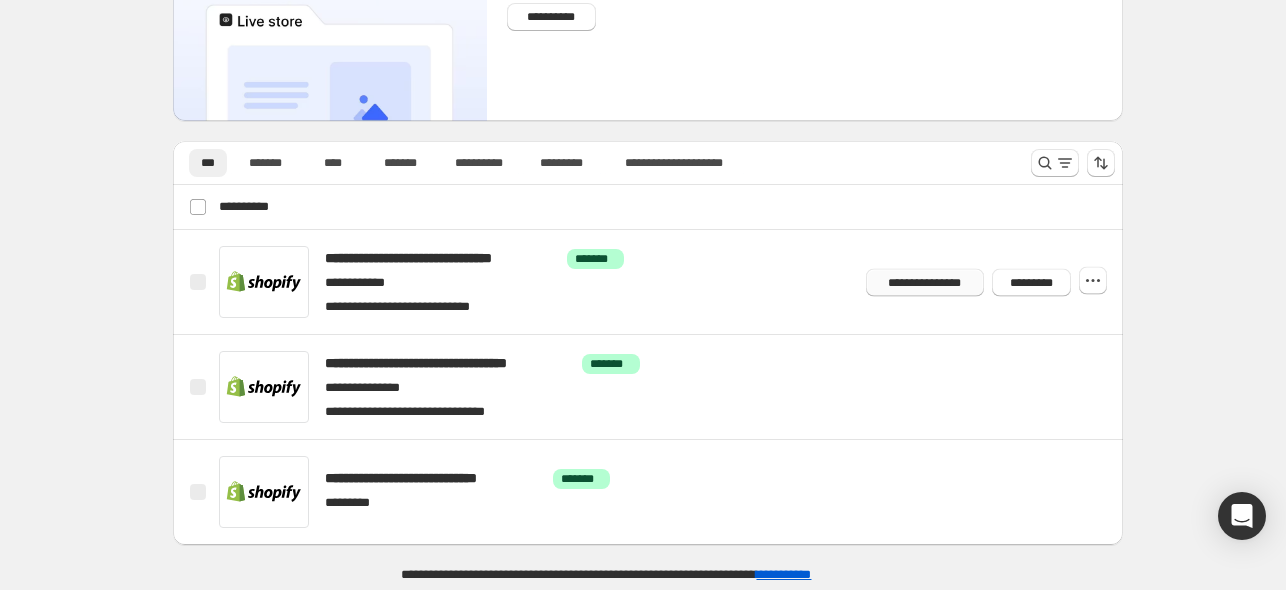 click on "**********" at bounding box center [925, 282] 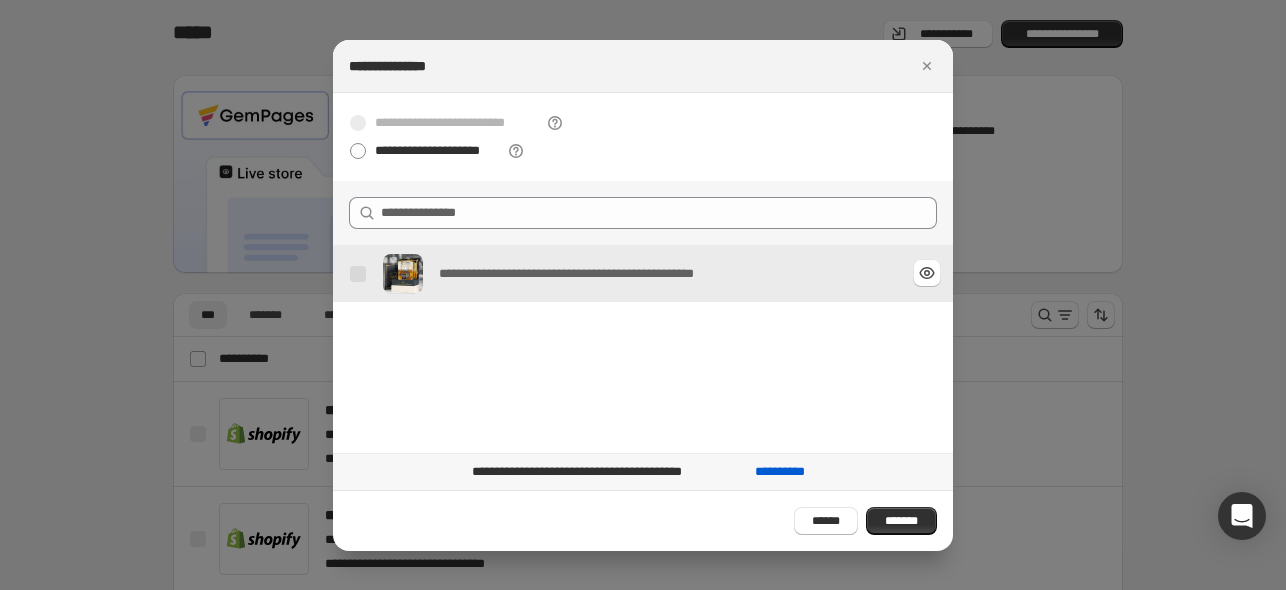 click on "**********" at bounding box center (609, 274) 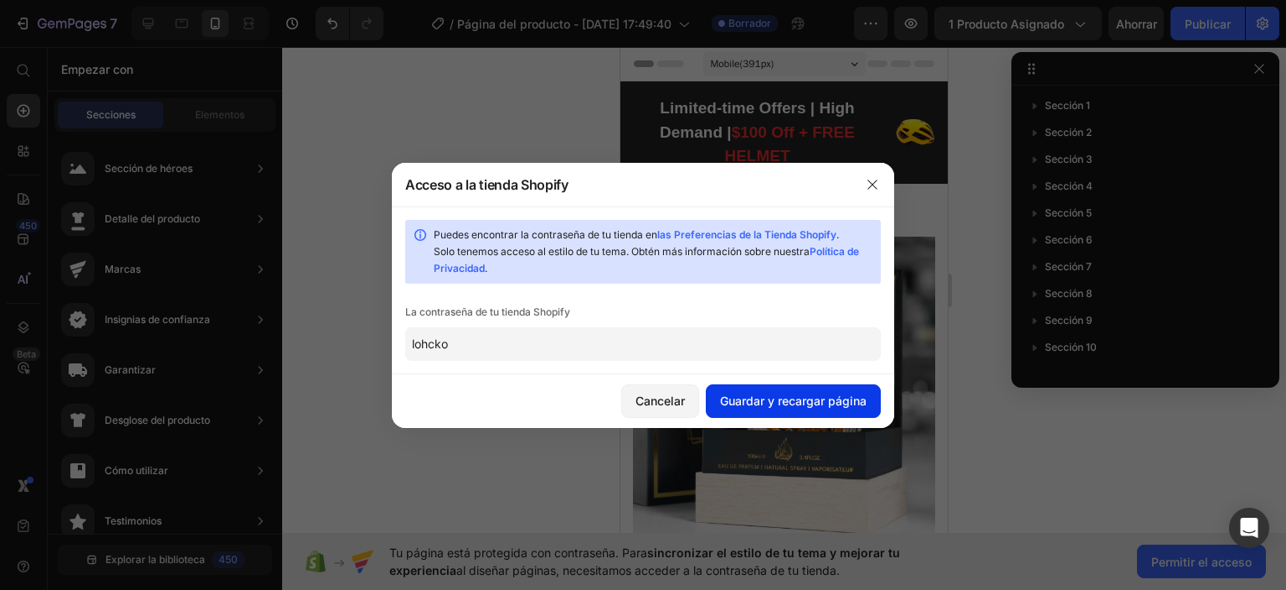 click at bounding box center [358, 274] 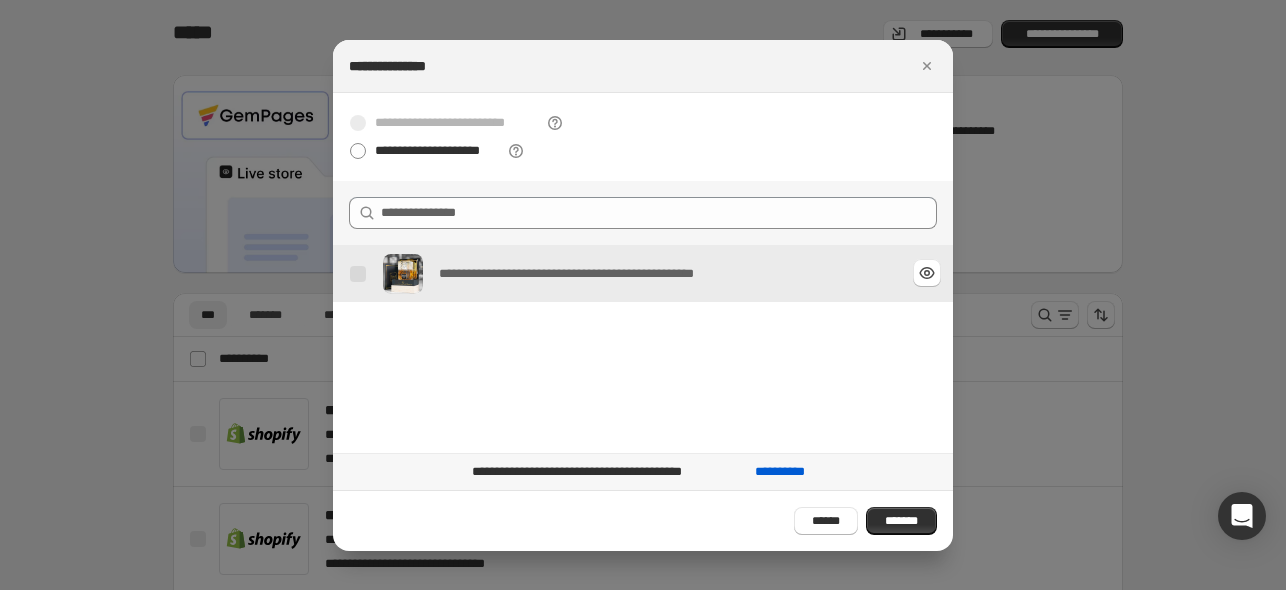 drag, startPoint x: 356, startPoint y: 281, endPoint x: 515, endPoint y: 256, distance: 160.95341 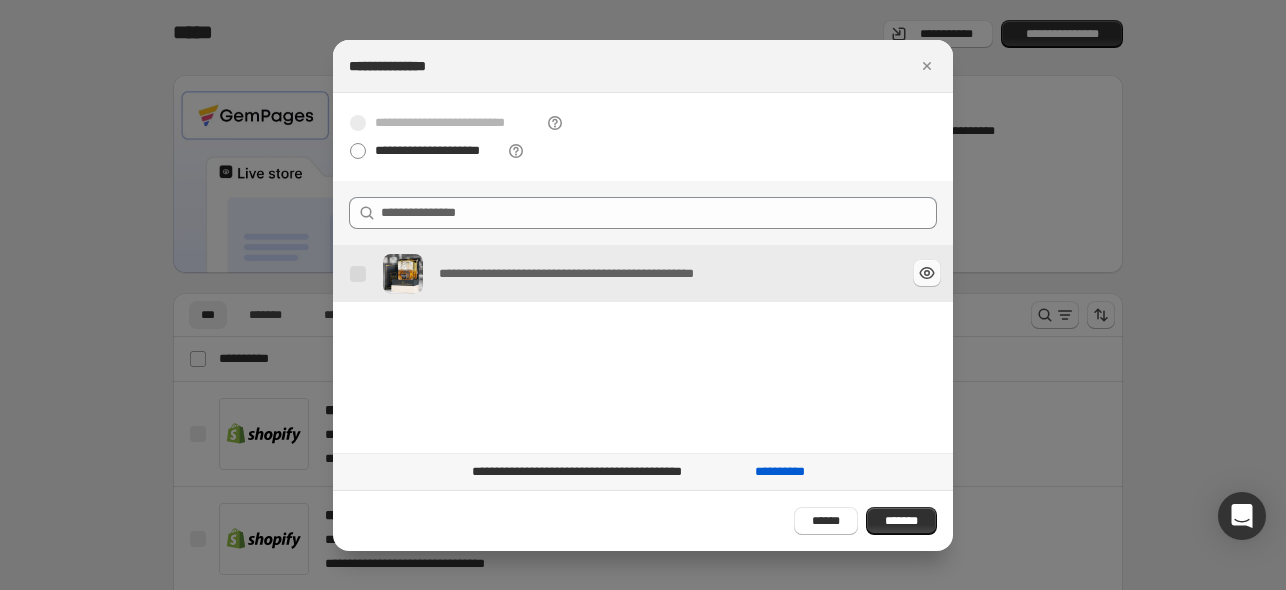 click 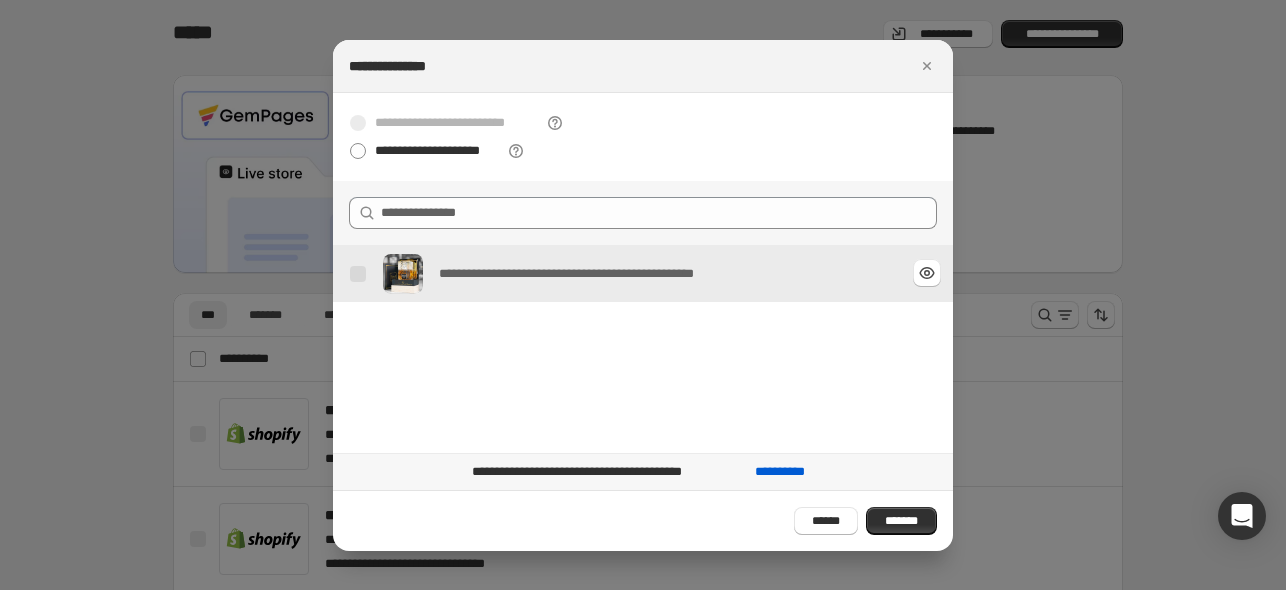 drag, startPoint x: 749, startPoint y: 287, endPoint x: 527, endPoint y: 299, distance: 222.32408 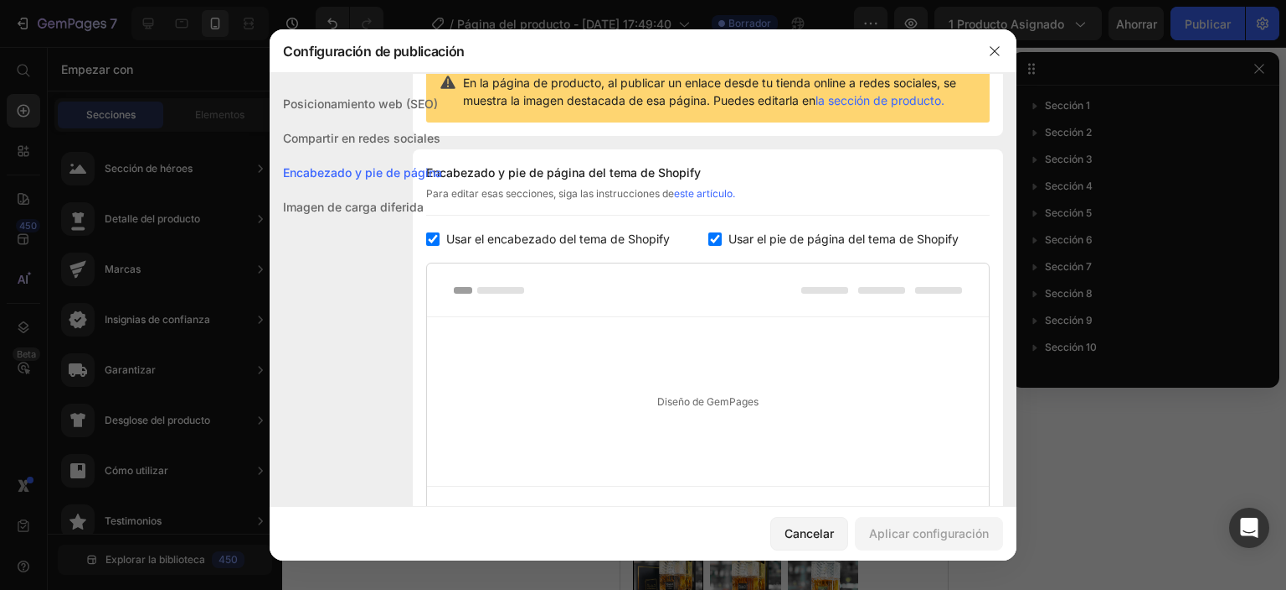 drag, startPoint x: 380, startPoint y: 289, endPoint x: 368, endPoint y: 284, distance: 13 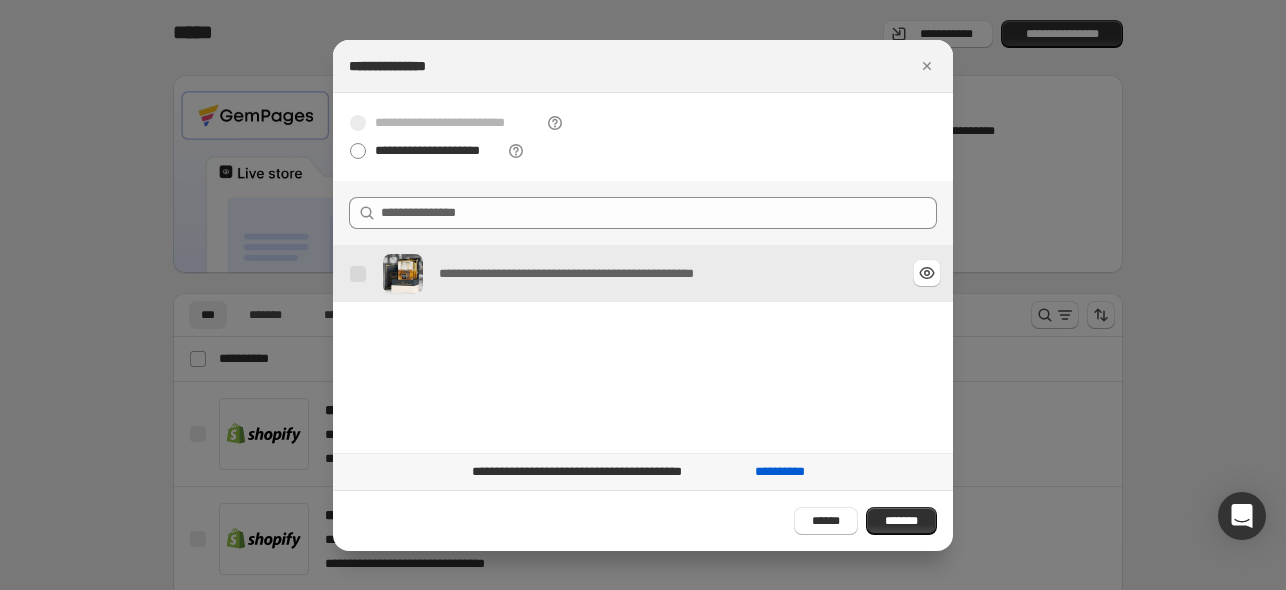 click on "**********" at bounding box center [609, 274] 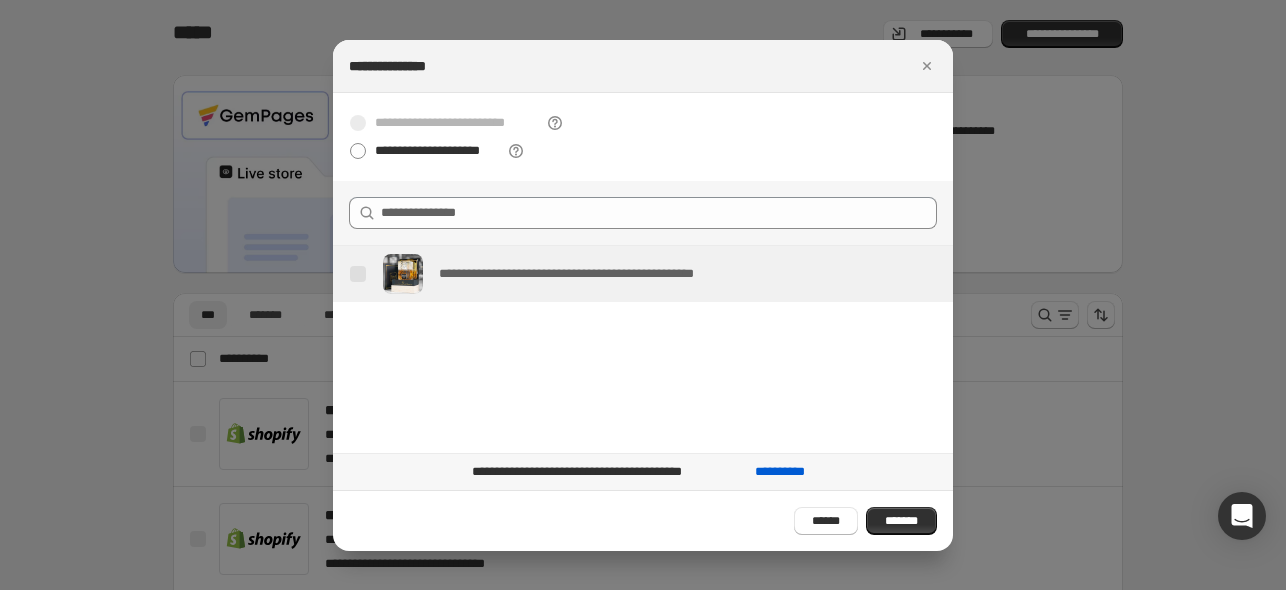 click on "**********" at bounding box center [458, 123] 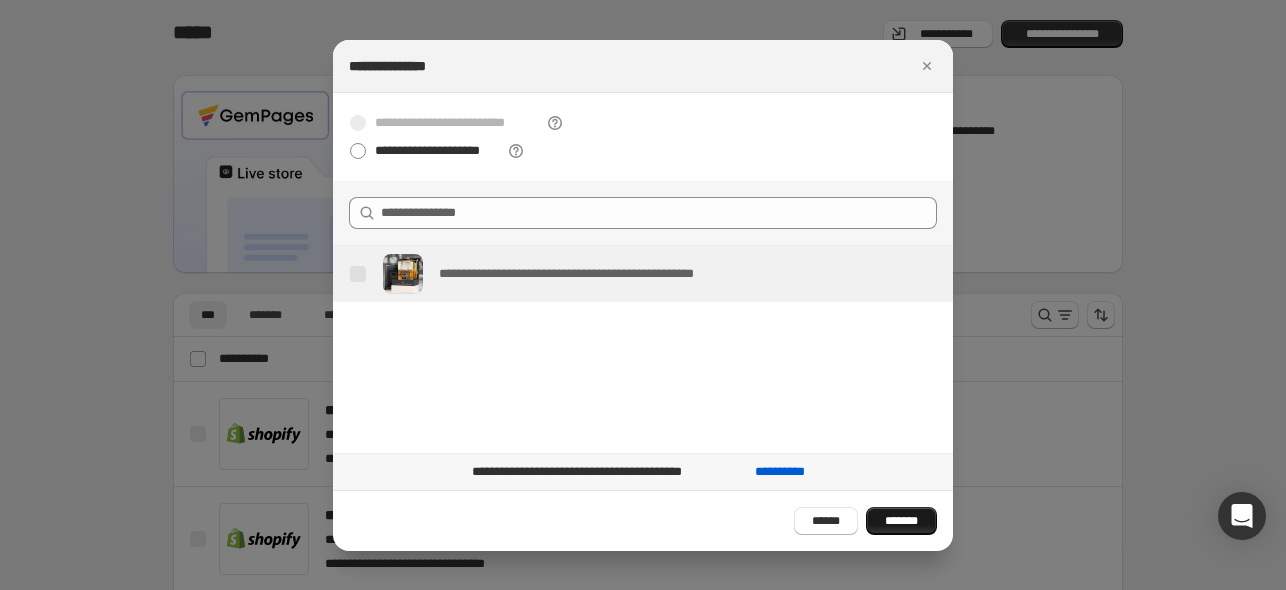 click on "*******" at bounding box center (901, 521) 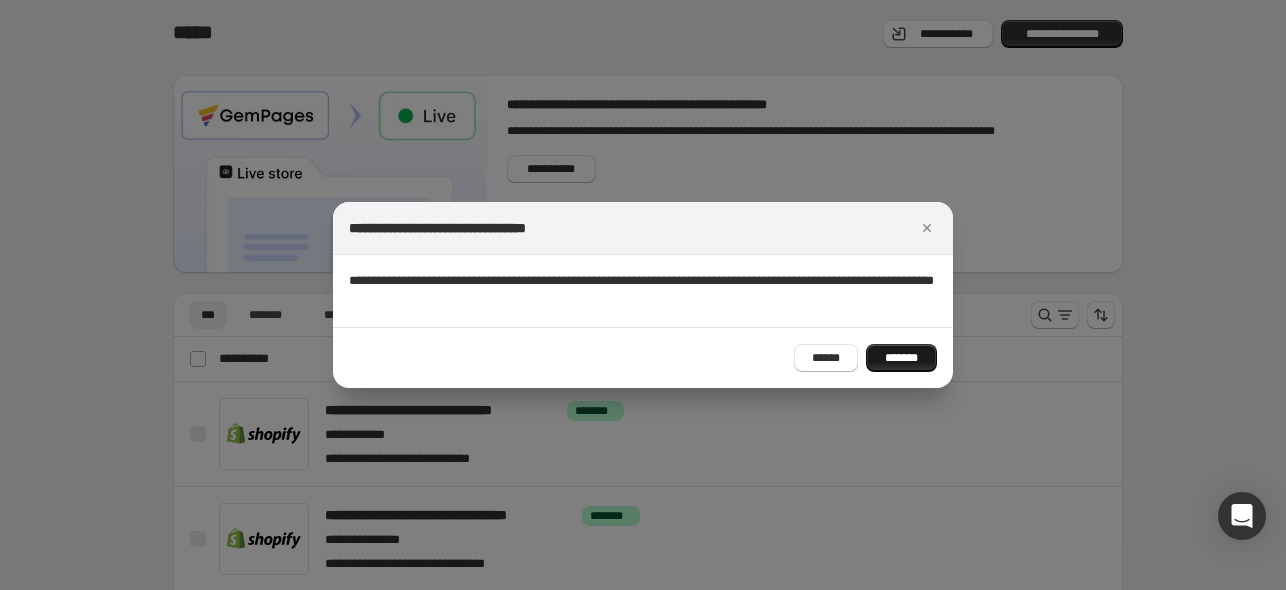click on "*******" at bounding box center [901, 358] 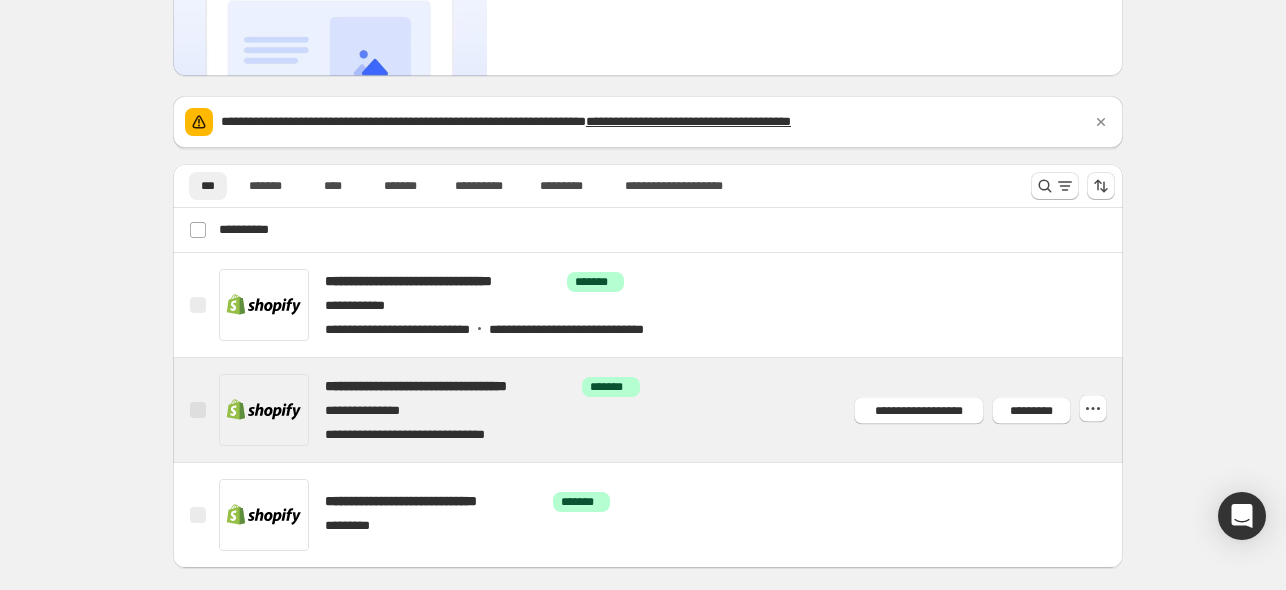 scroll, scrollTop: 220, scrollLeft: 0, axis: vertical 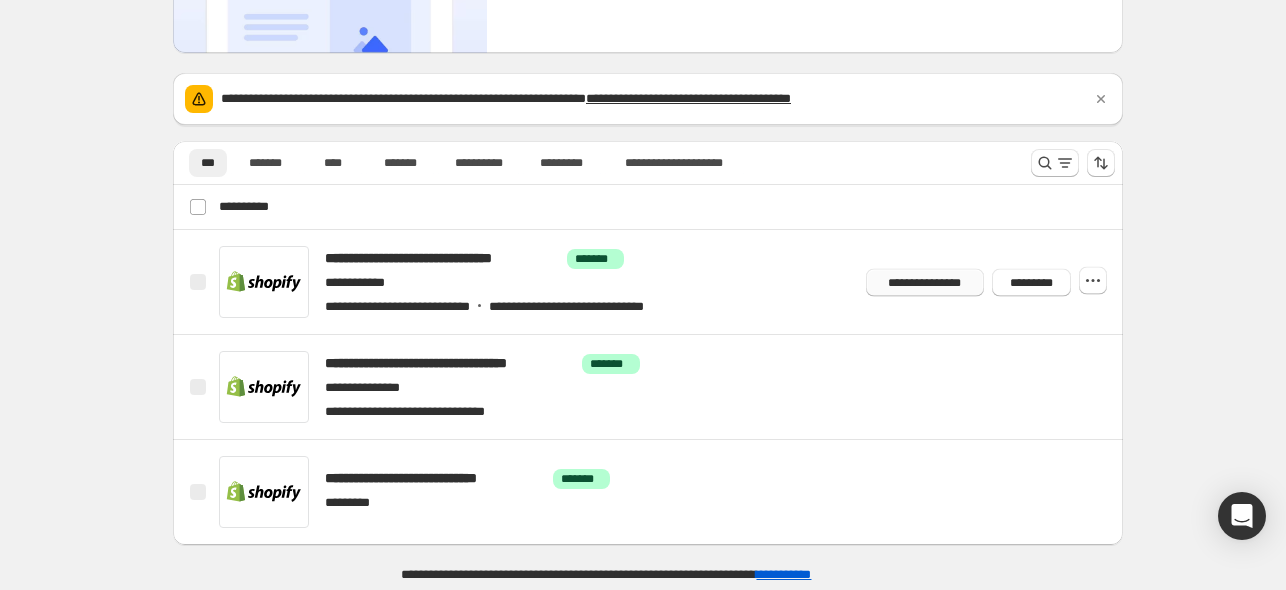 click on "**********" at bounding box center (925, 282) 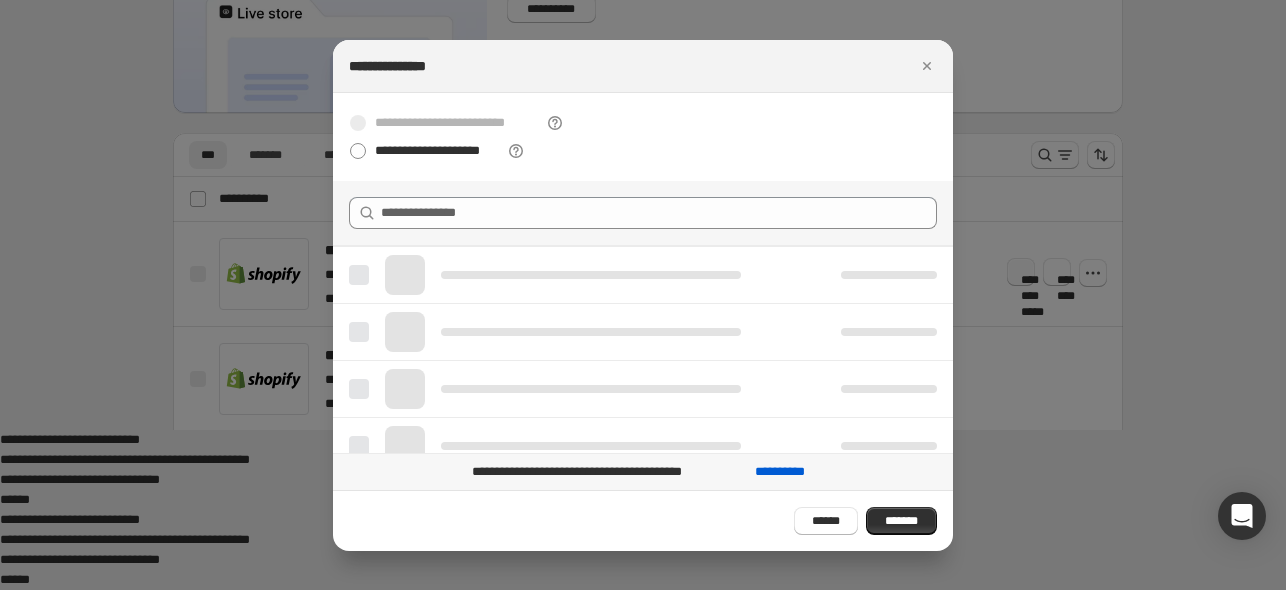 scroll, scrollTop: 0, scrollLeft: 0, axis: both 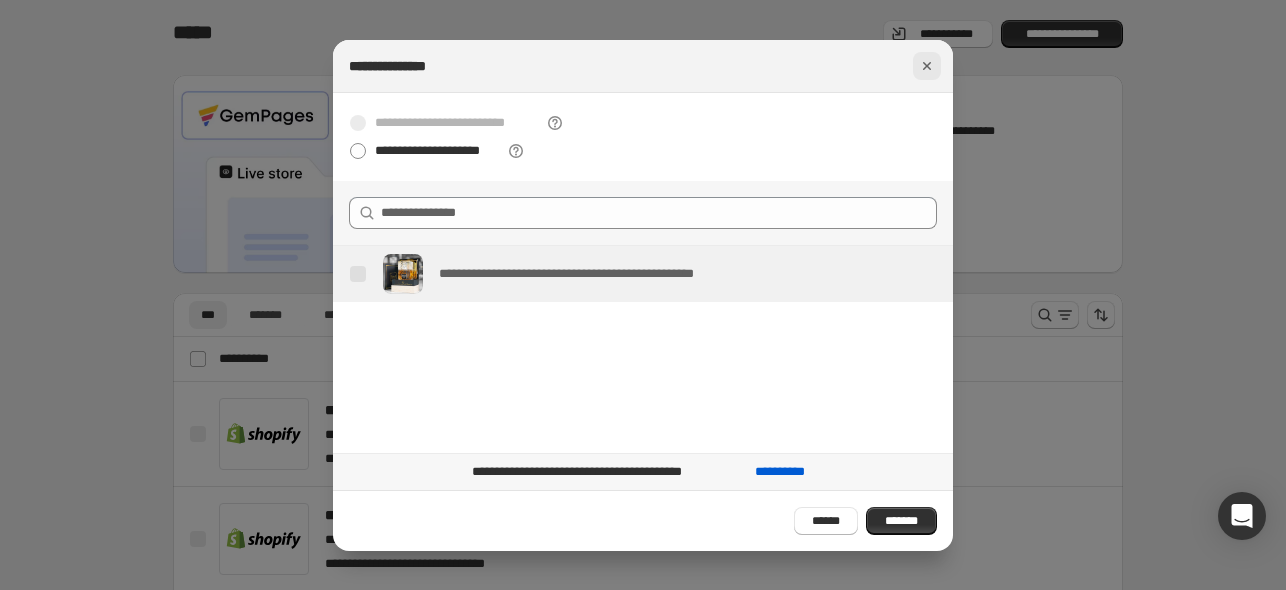 click at bounding box center (927, 66) 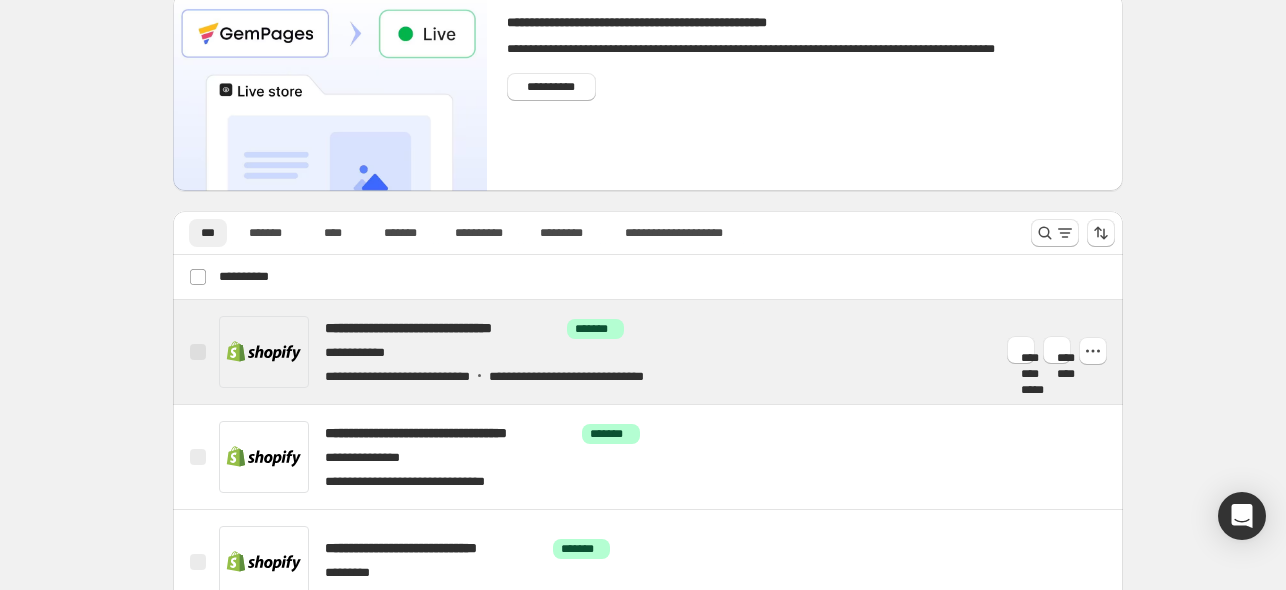 scroll, scrollTop: 152, scrollLeft: 0, axis: vertical 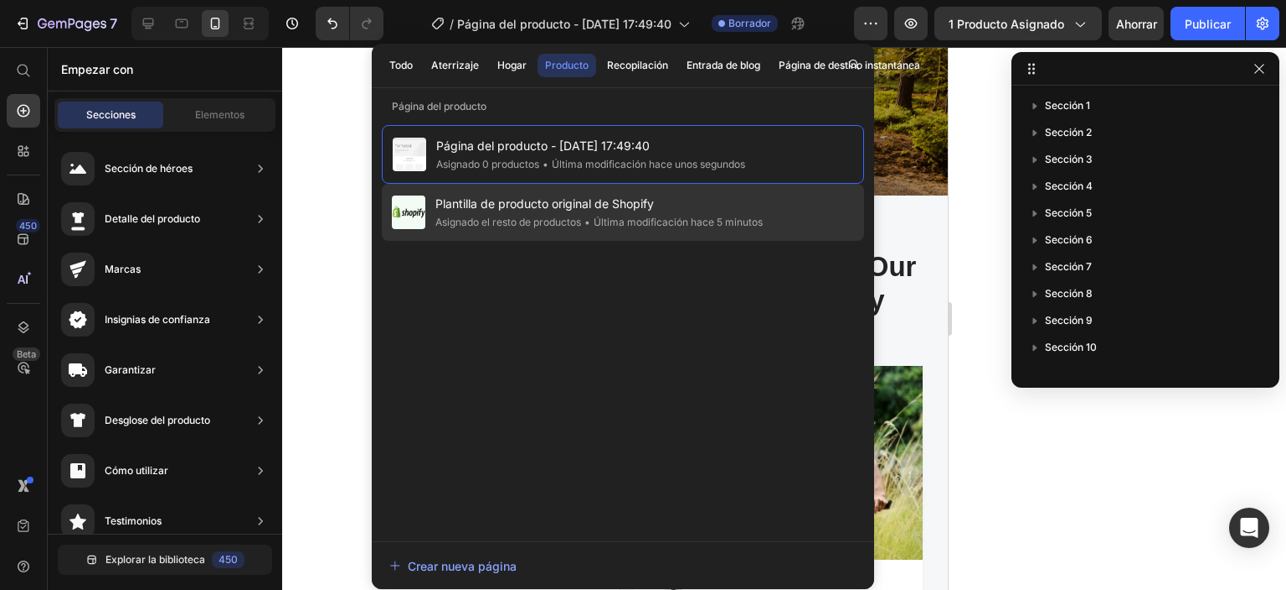 click on "**********" at bounding box center [277, 29] 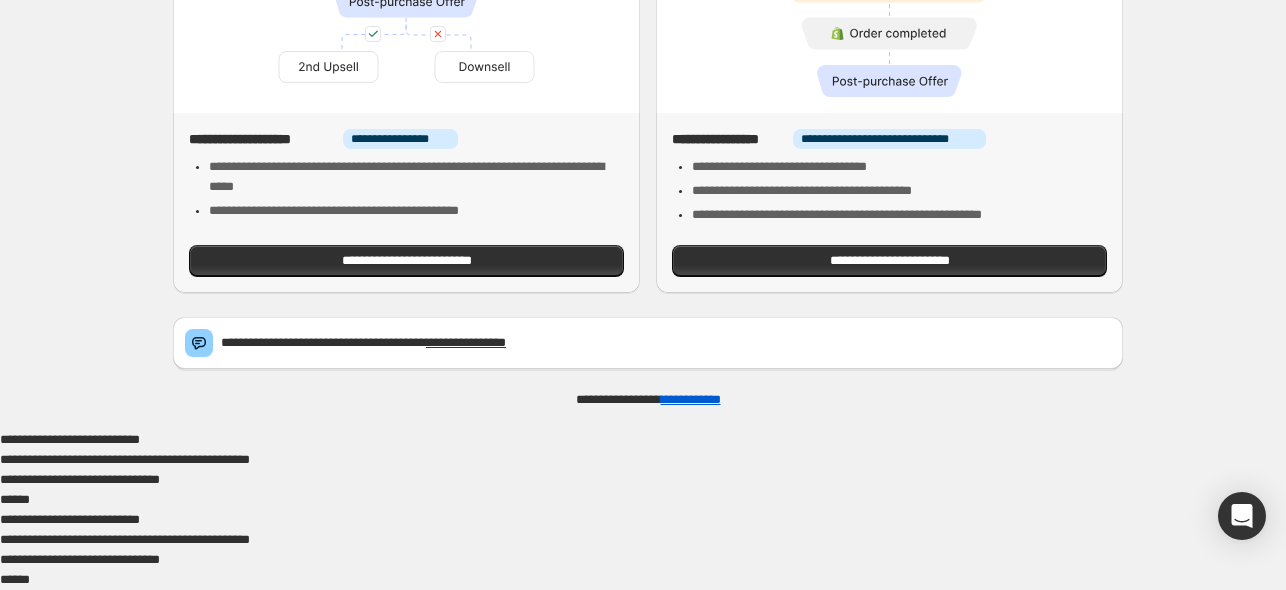 scroll, scrollTop: 0, scrollLeft: 0, axis: both 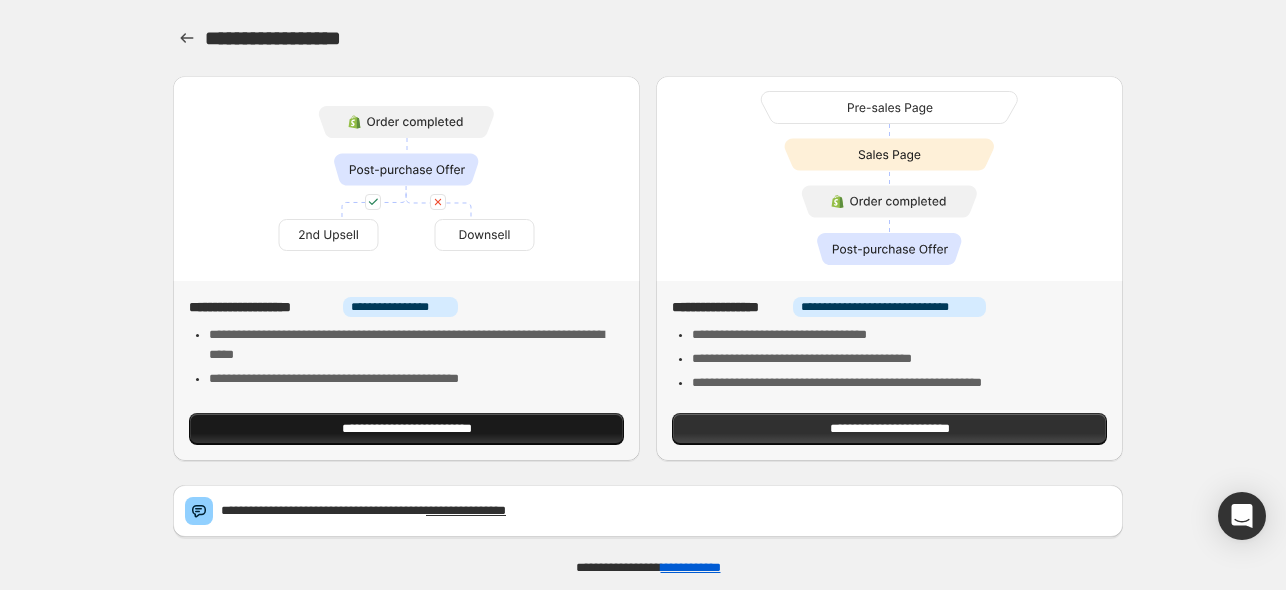 click on "**********" at bounding box center (406, 429) 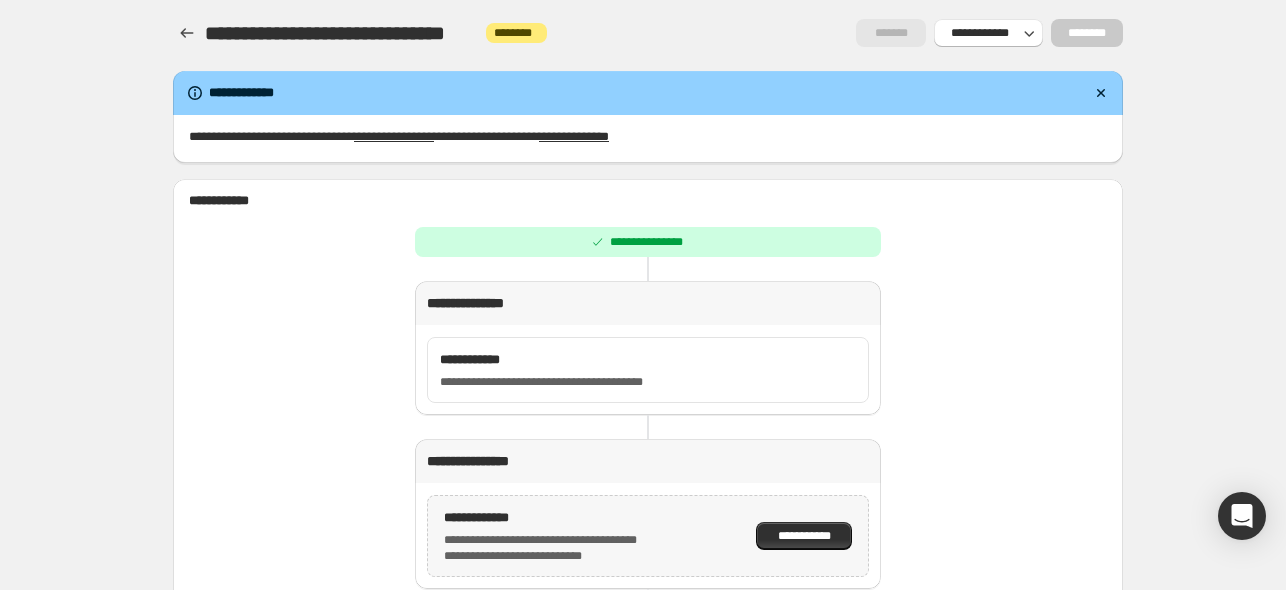 scroll, scrollTop: 0, scrollLeft: 0, axis: both 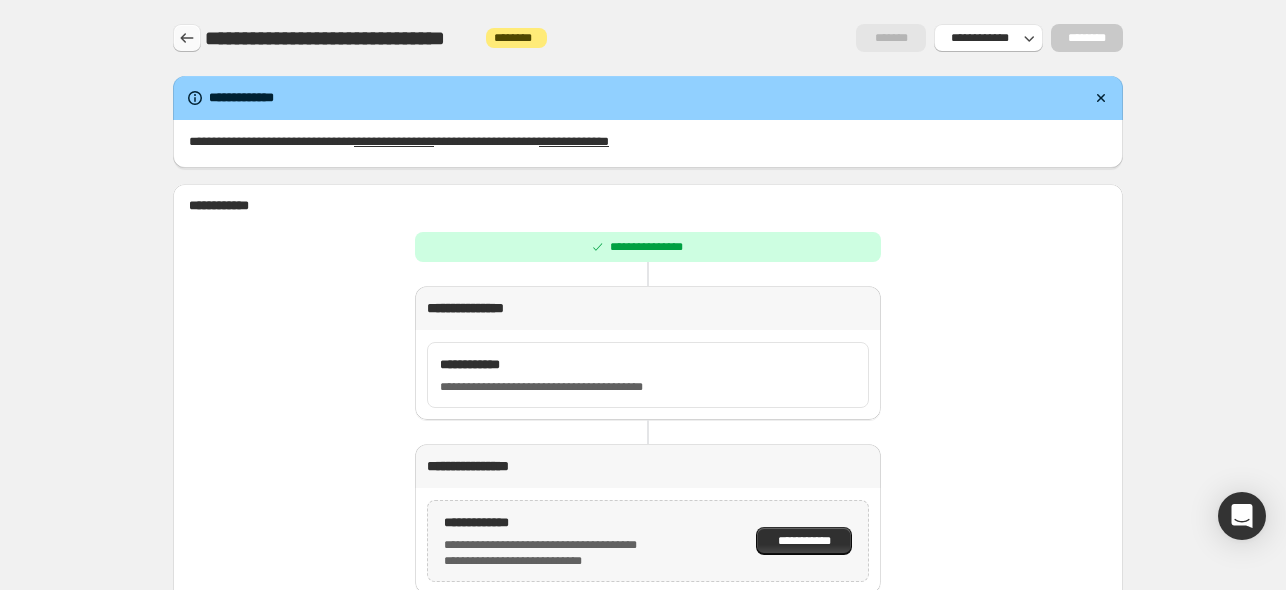 click 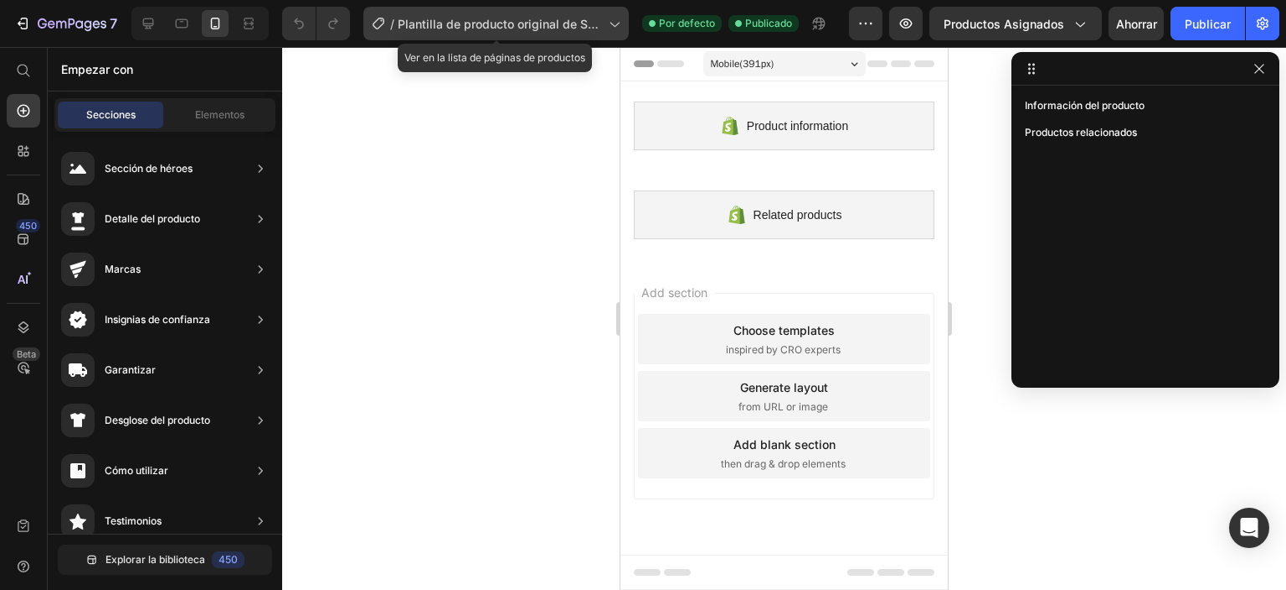 scroll, scrollTop: 300, scrollLeft: 0, axis: vertical 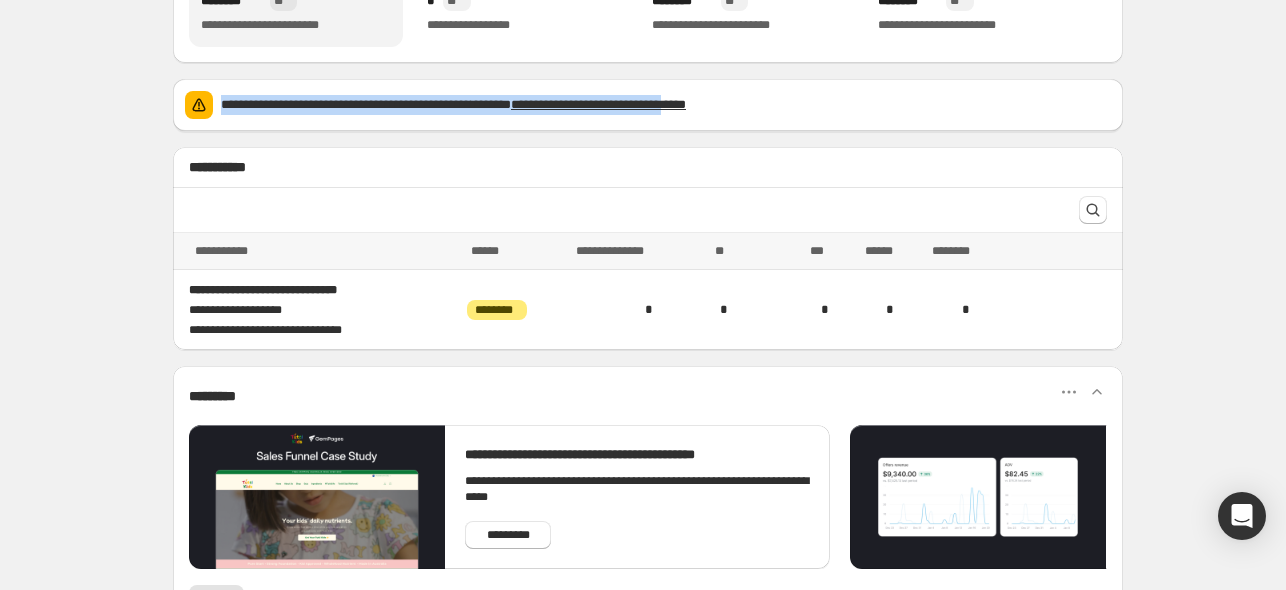 drag, startPoint x: 224, startPoint y: 103, endPoint x: 776, endPoint y: 104, distance: 552.0009 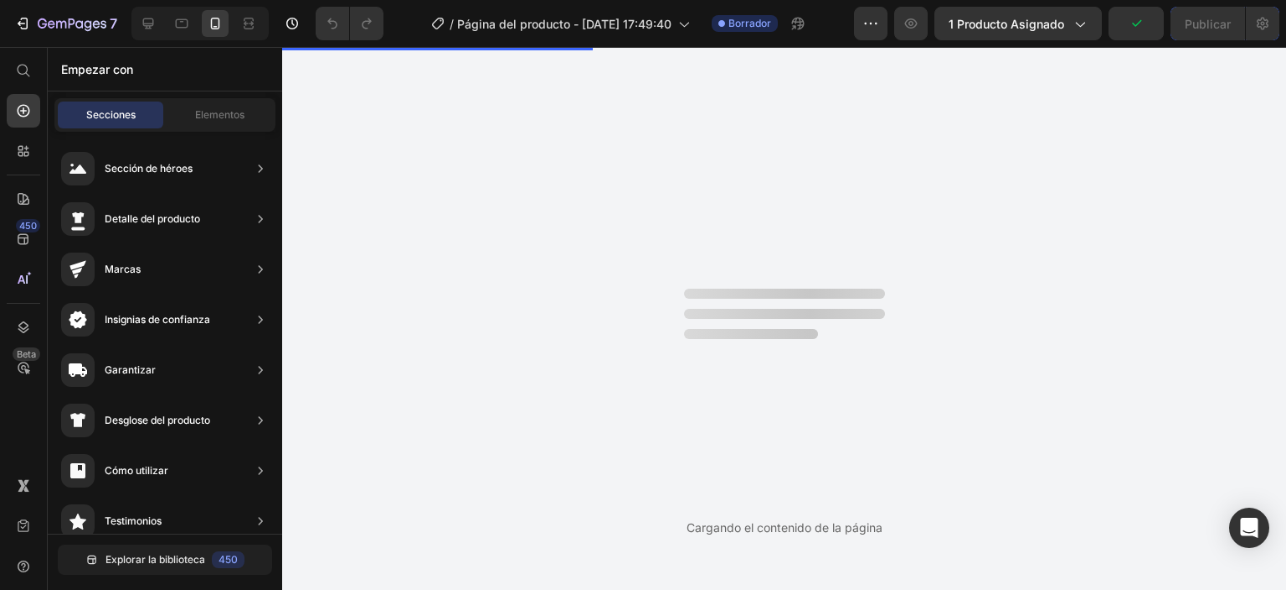click at bounding box center [648, 850] 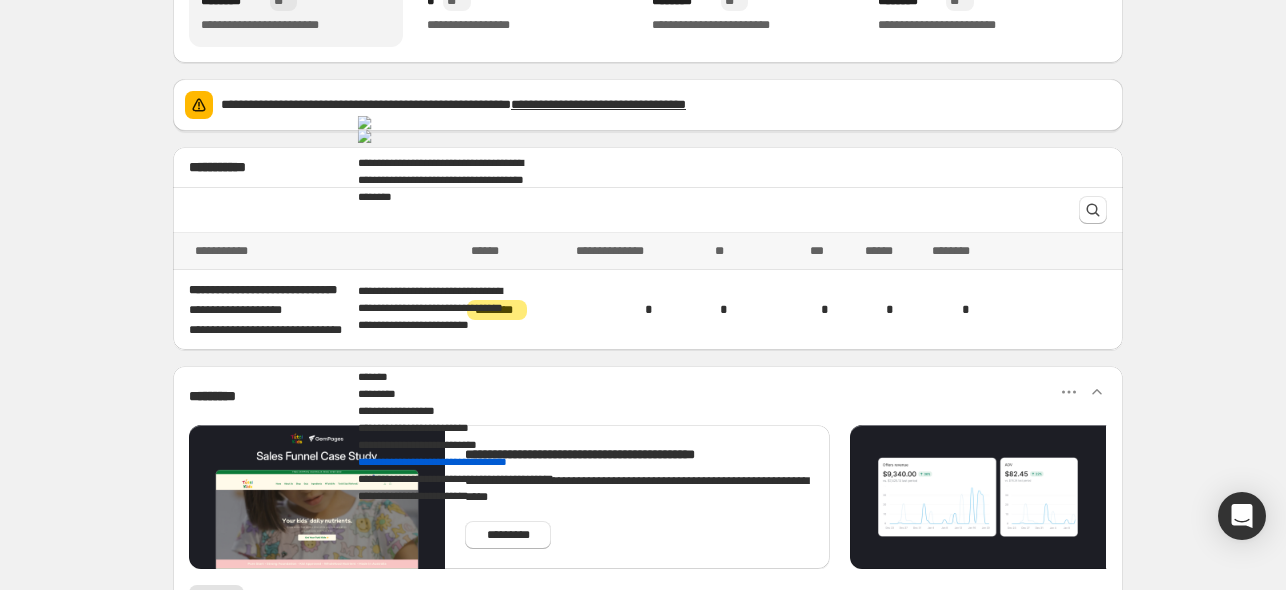 click on "**********" at bounding box center [648, 63] 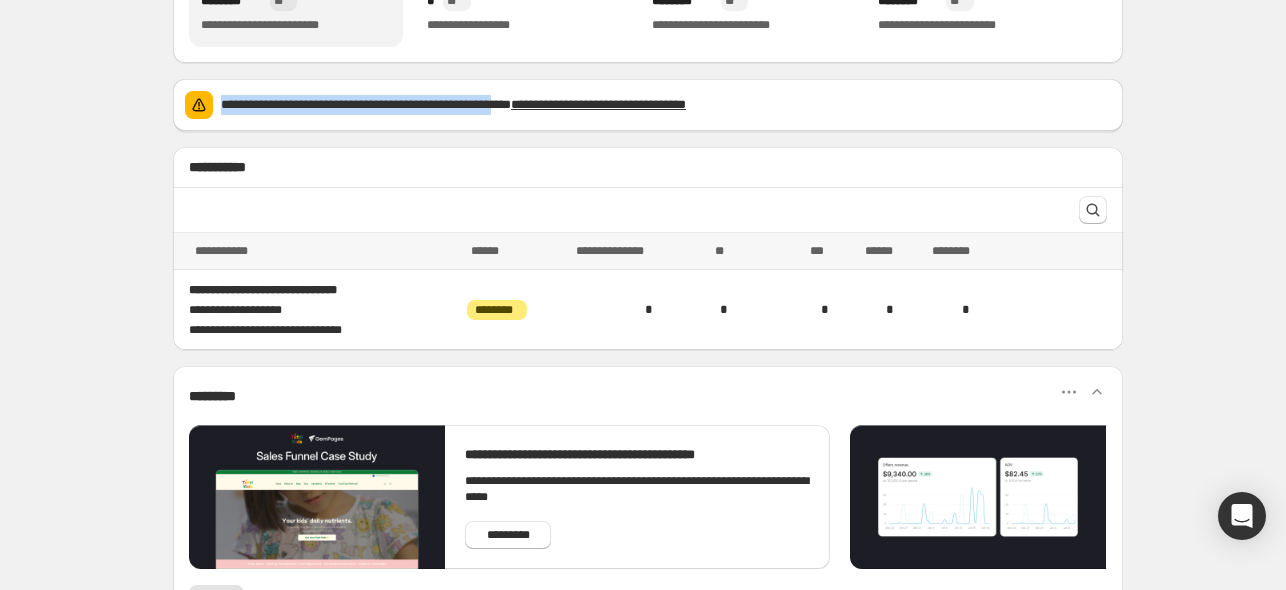 drag, startPoint x: 222, startPoint y: 107, endPoint x: 567, endPoint y: 107, distance: 345 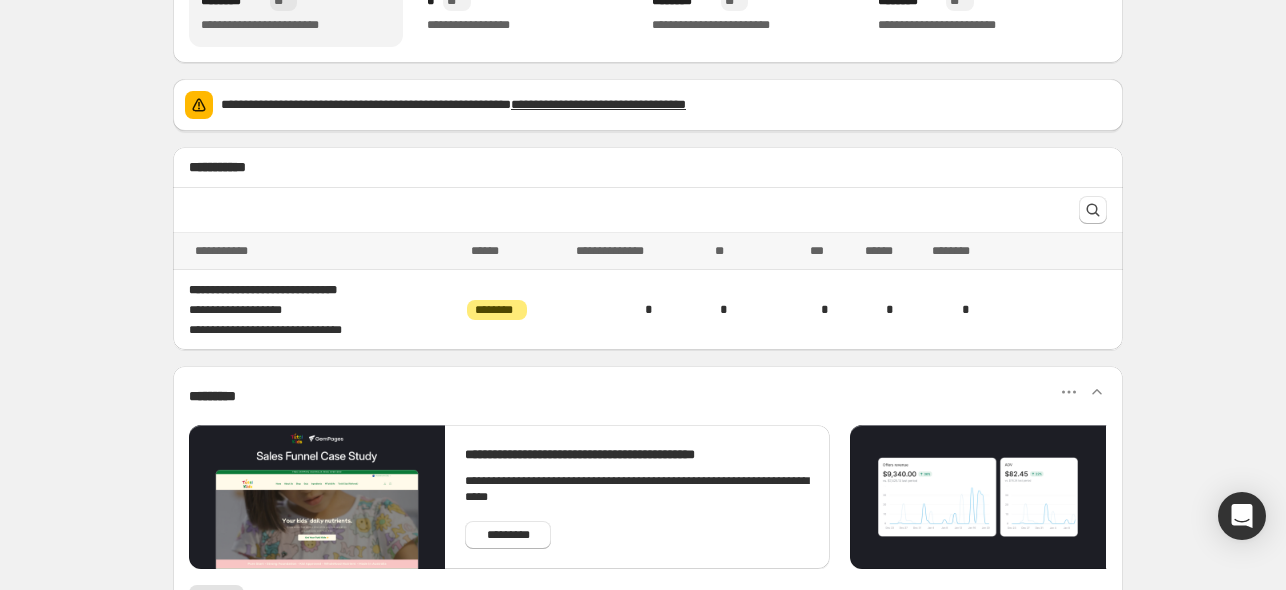 click at bounding box center (648, 930) 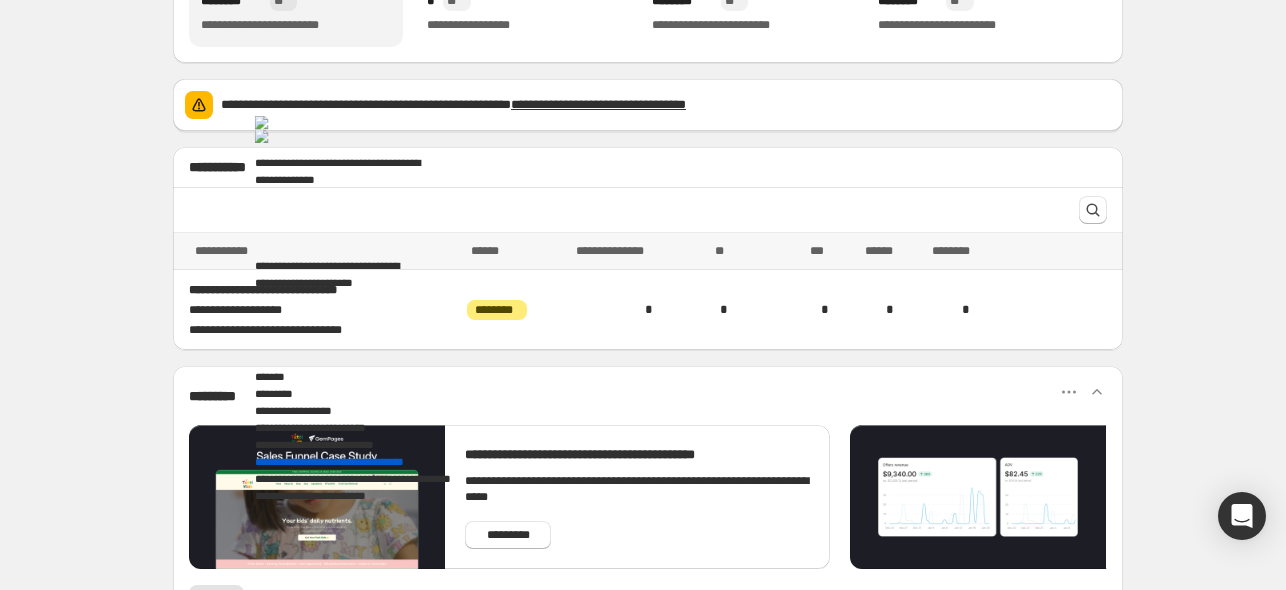 click on "**********" at bounding box center [648, 167] 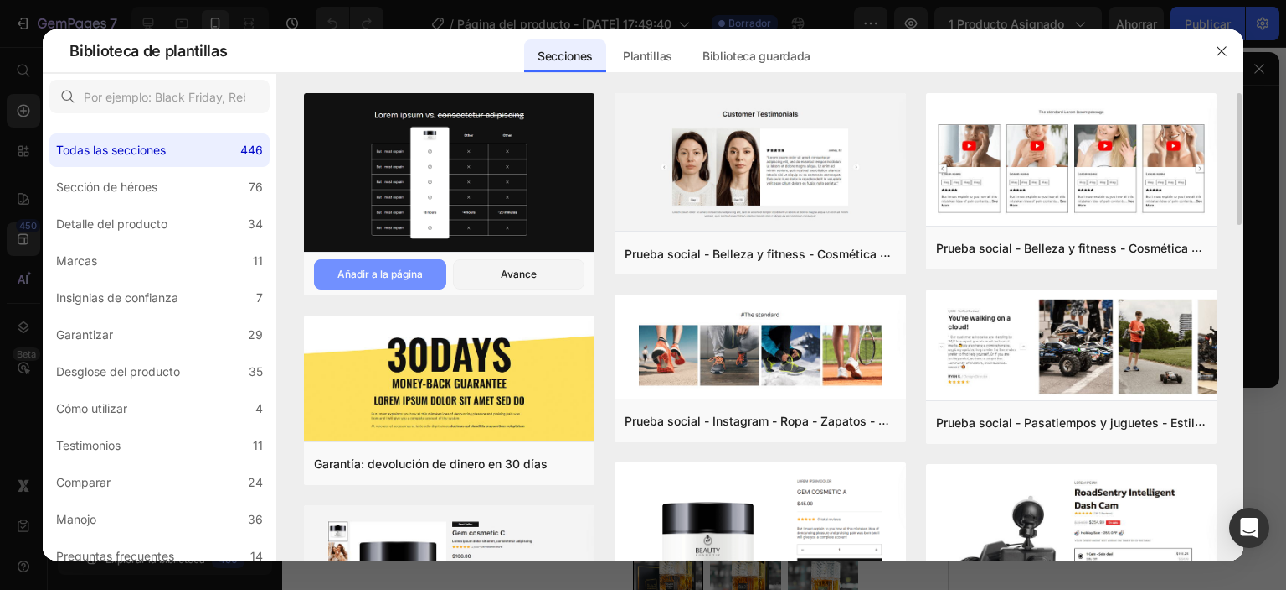 scroll, scrollTop: 396, scrollLeft: 0, axis: vertical 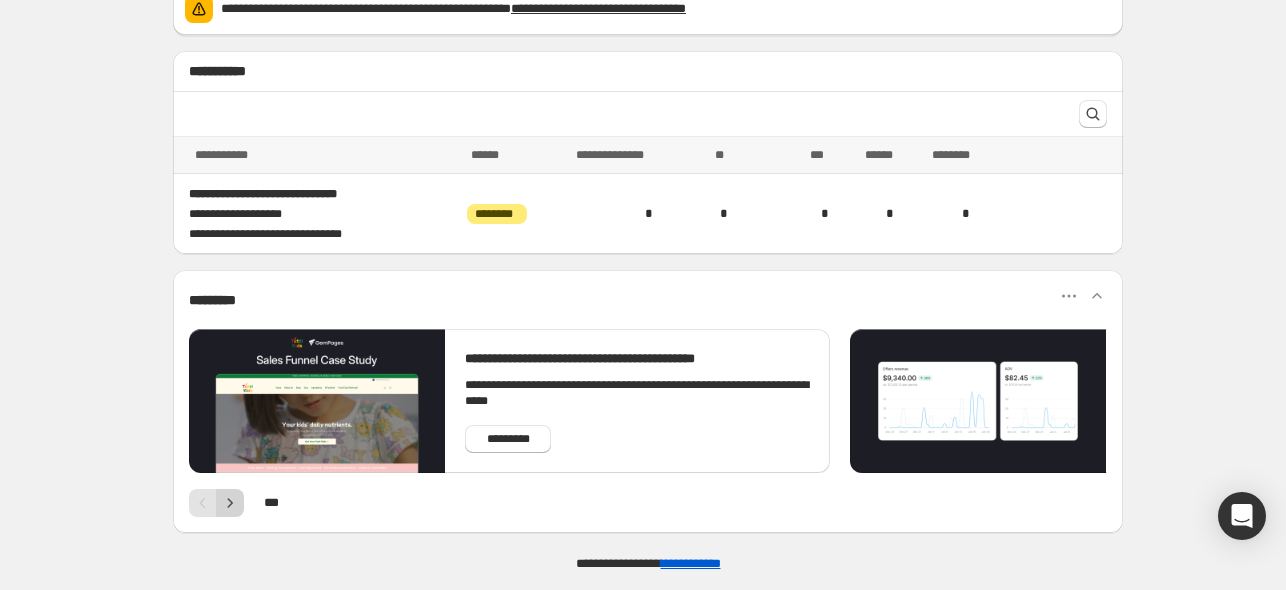 click 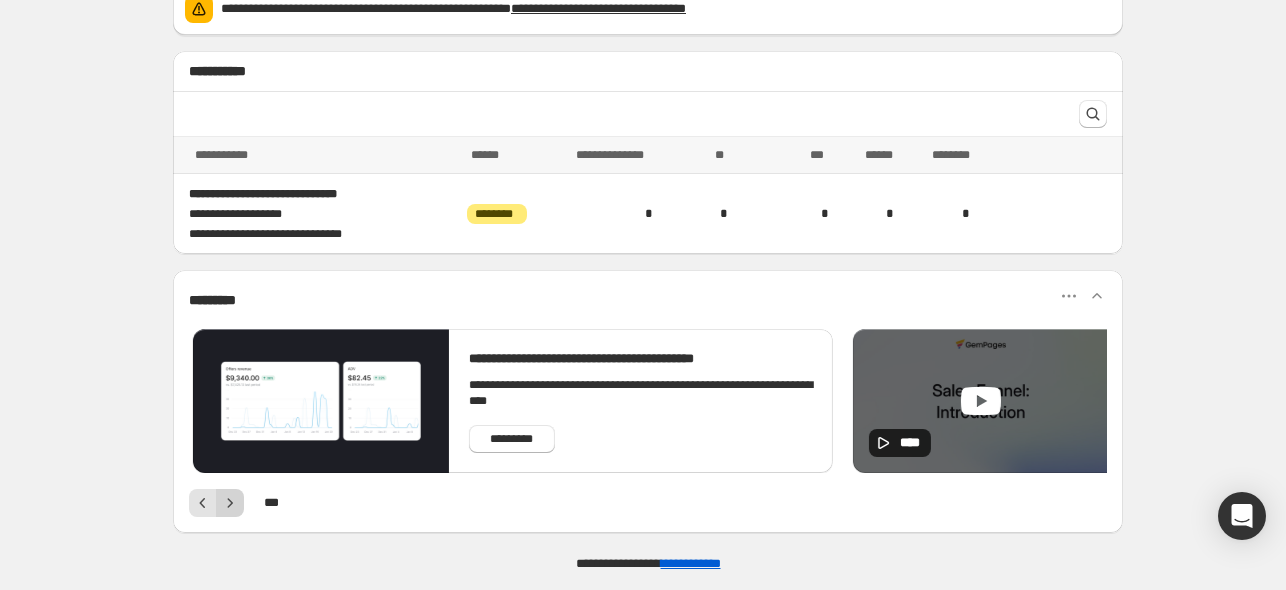 click 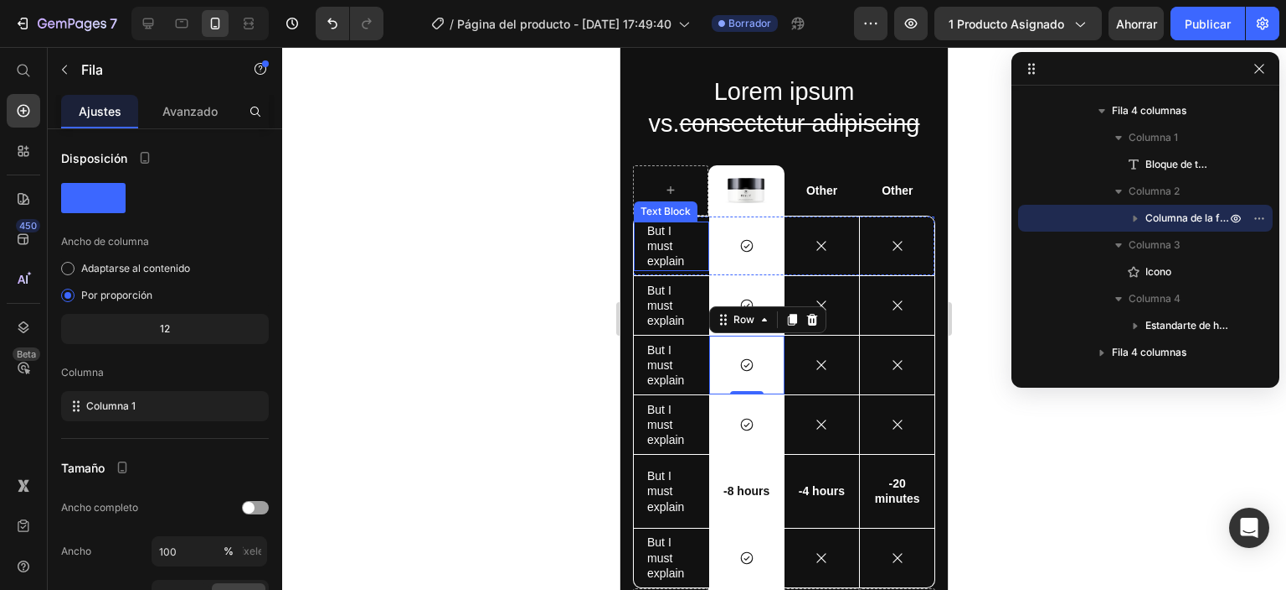 scroll, scrollTop: 0, scrollLeft: 0, axis: both 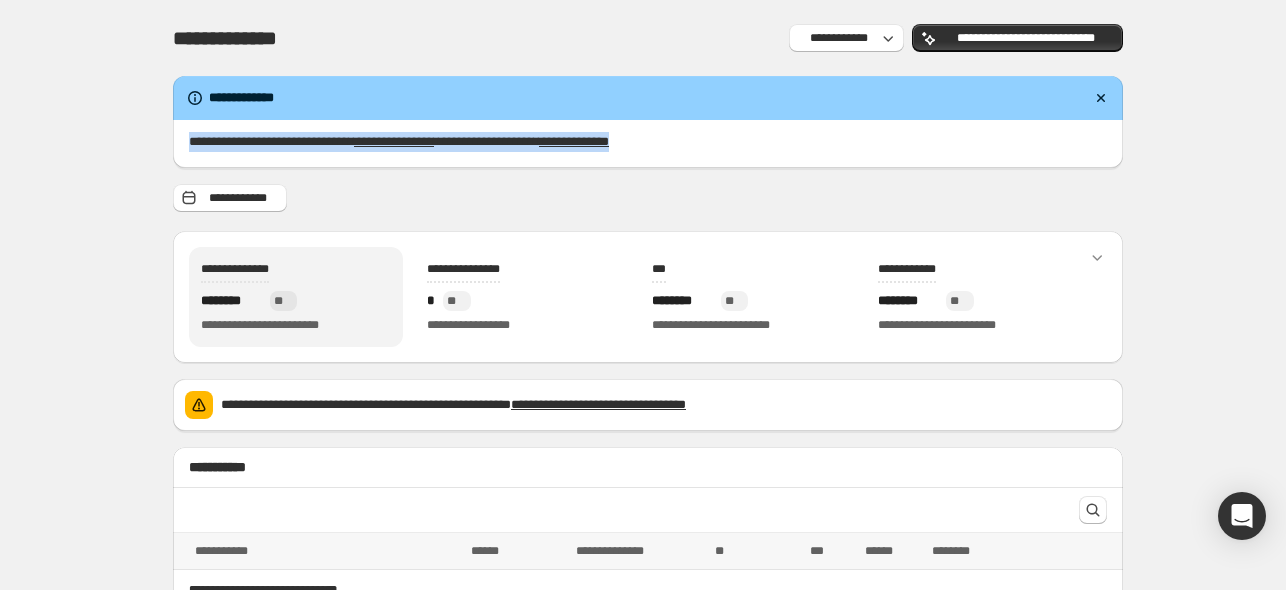drag, startPoint x: 184, startPoint y: 139, endPoint x: 771, endPoint y: 170, distance: 587.818 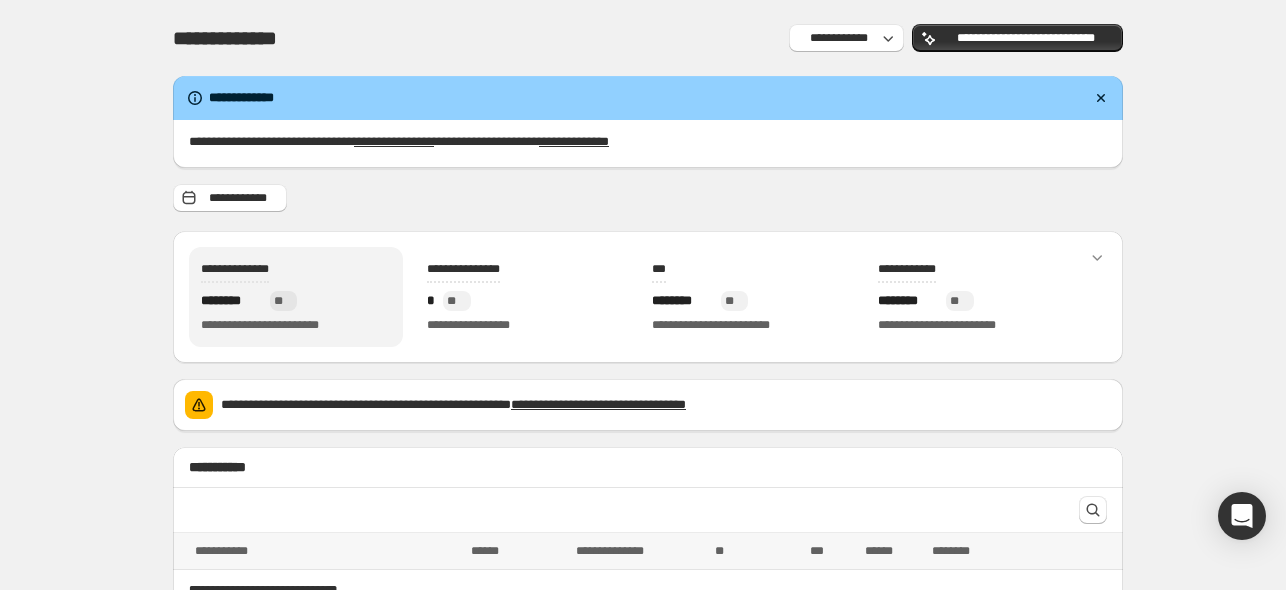 click at bounding box center [648, 1310] 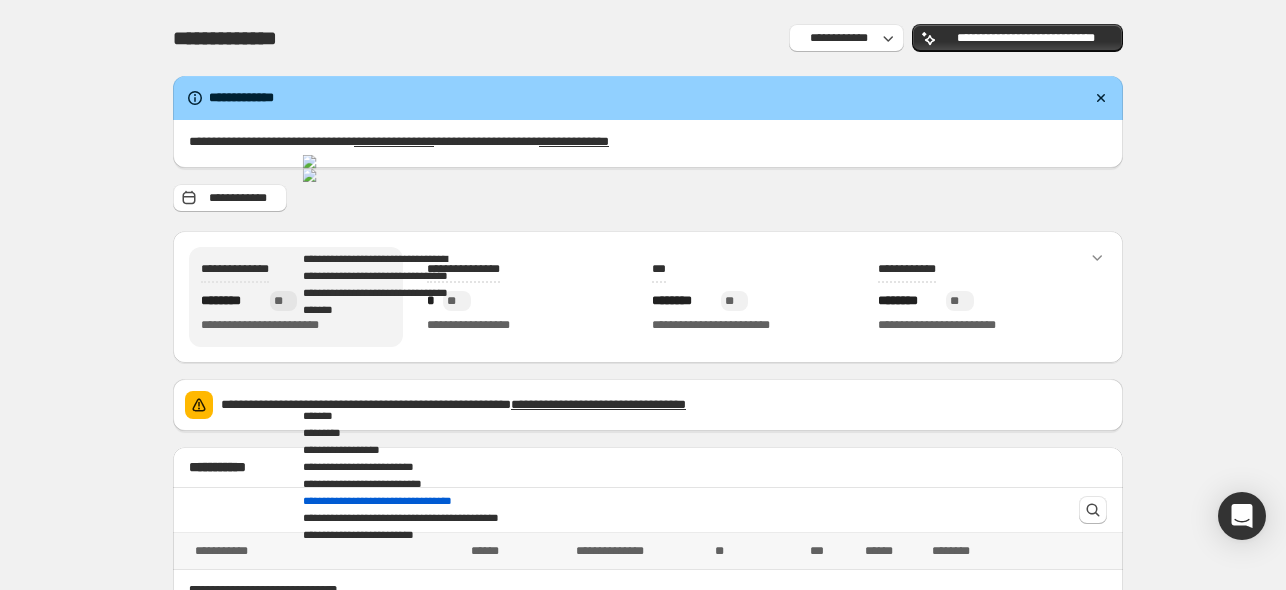 click on "**********" at bounding box center (648, 405) 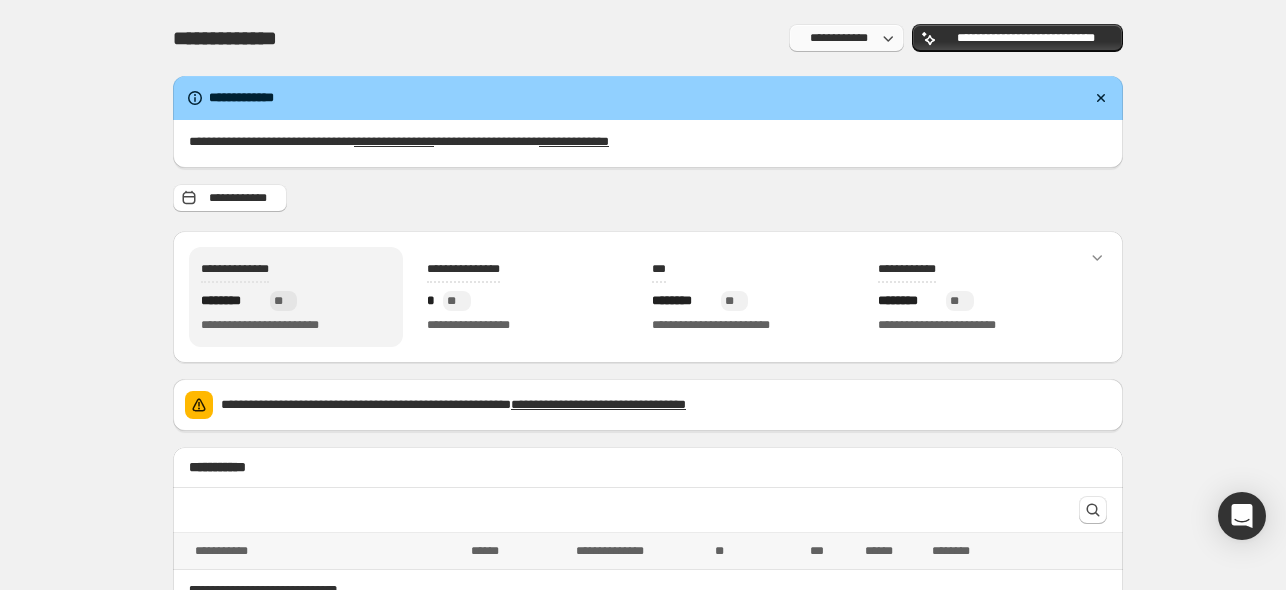 click on "**********" at bounding box center (838, 38) 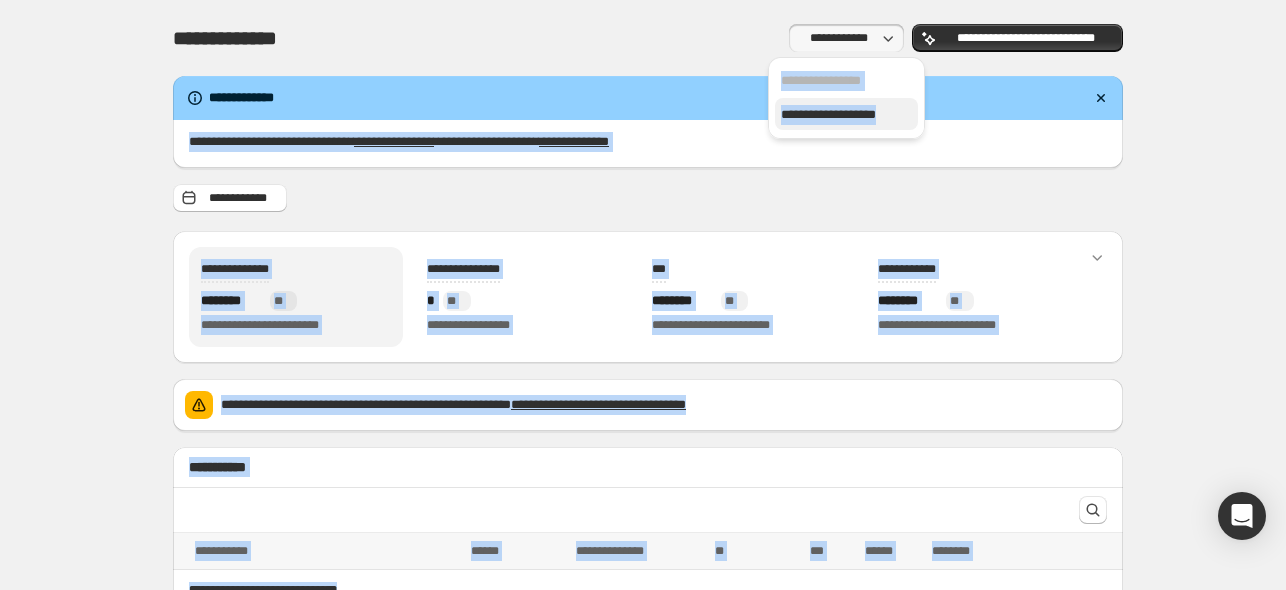 drag, startPoint x: 769, startPoint y: 91, endPoint x: 915, endPoint y: 119, distance: 148.66069 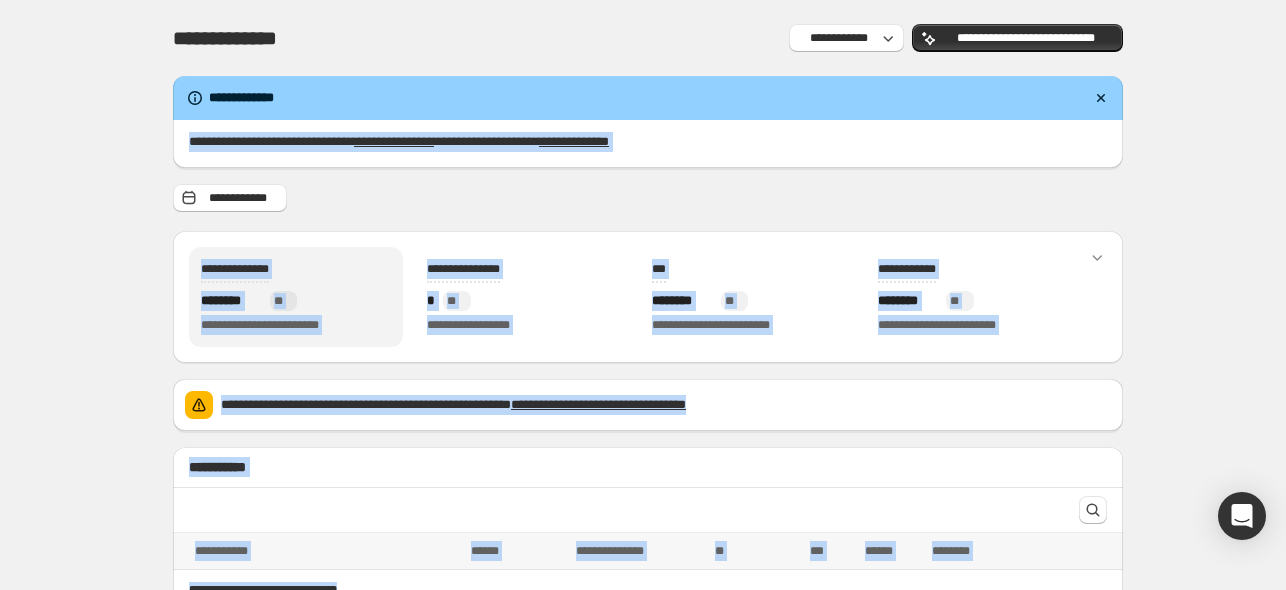 click on "**********" at bounding box center [648, 363] 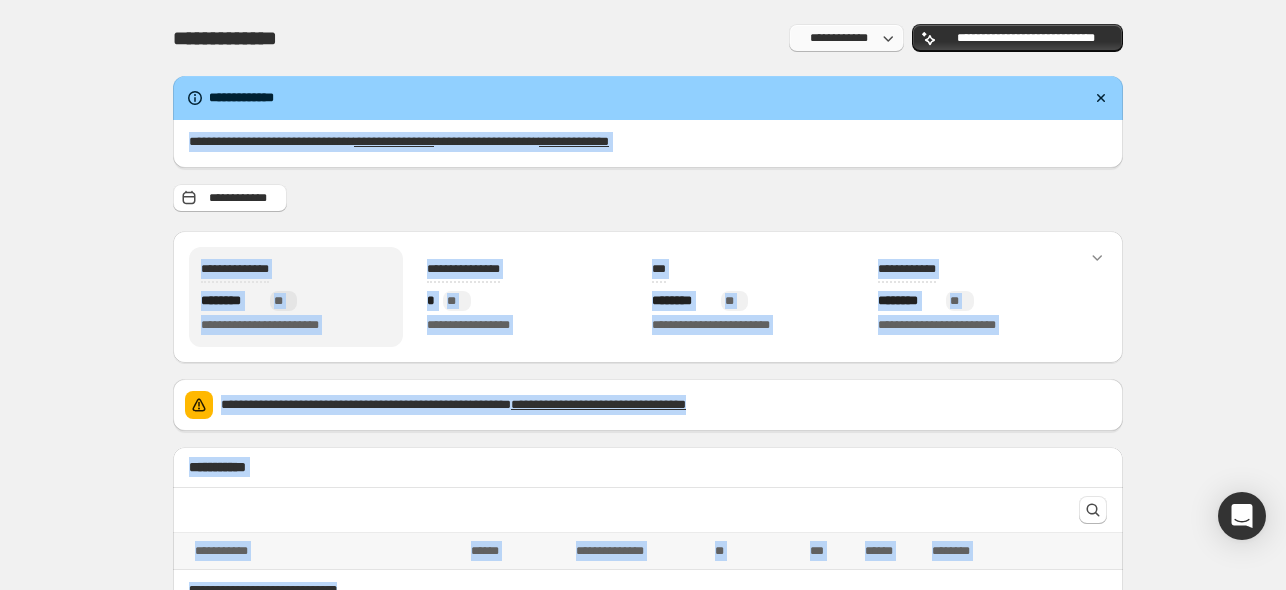 click on "**********" at bounding box center (846, 38) 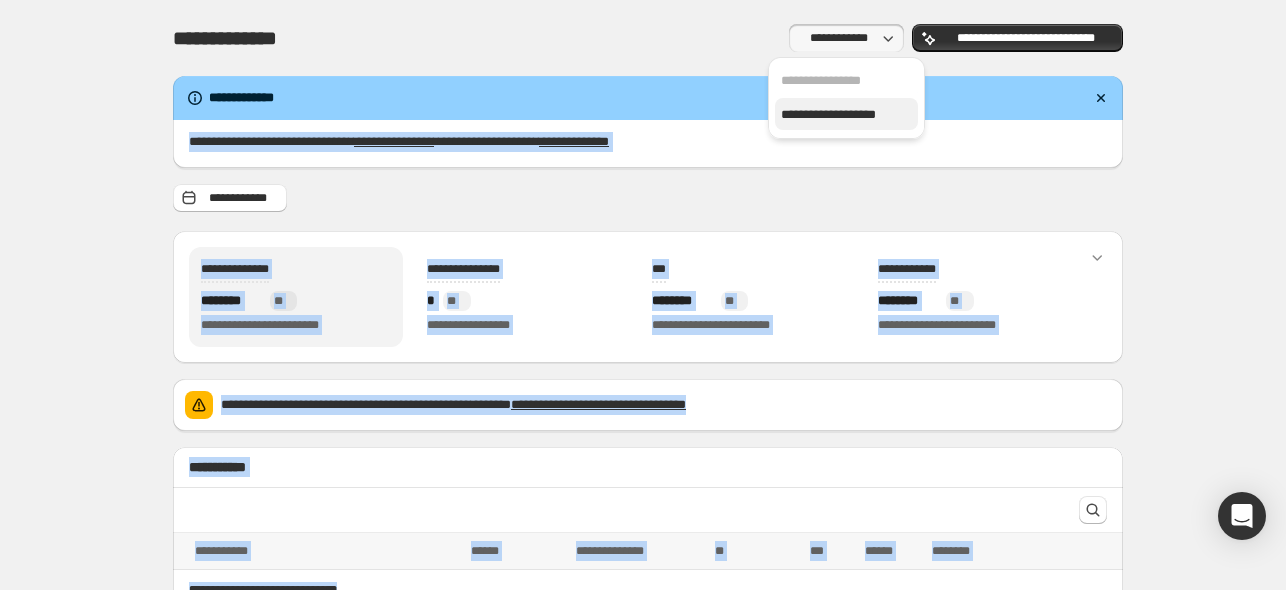 click on "**********" at bounding box center [846, 114] 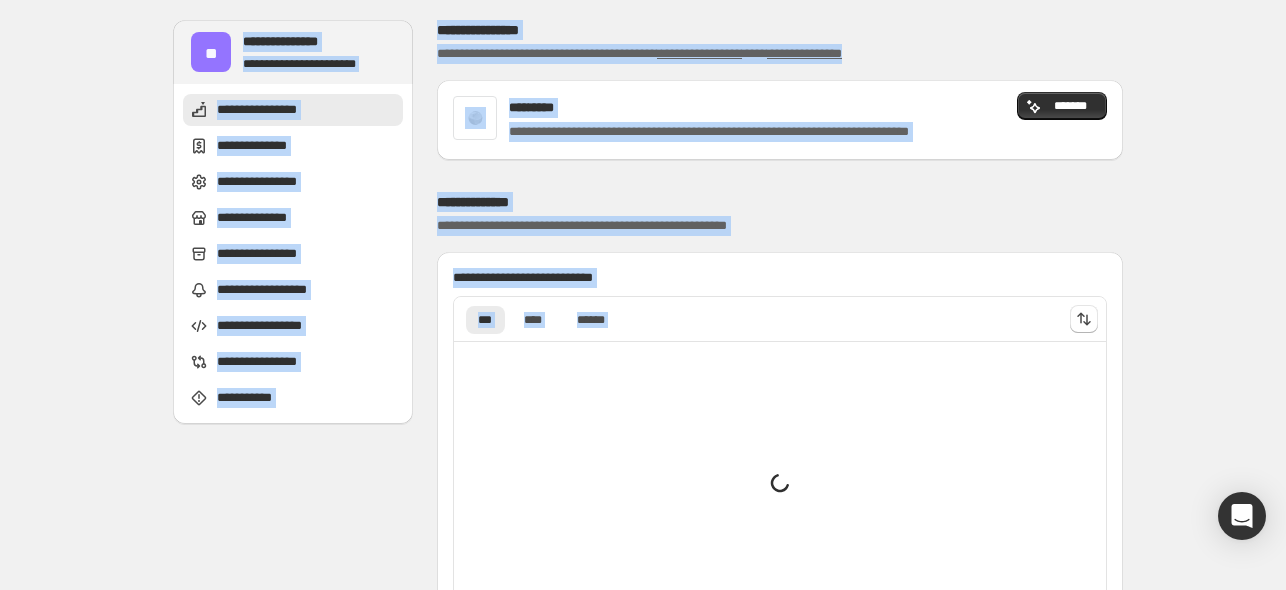 scroll, scrollTop: 192, scrollLeft: 0, axis: vertical 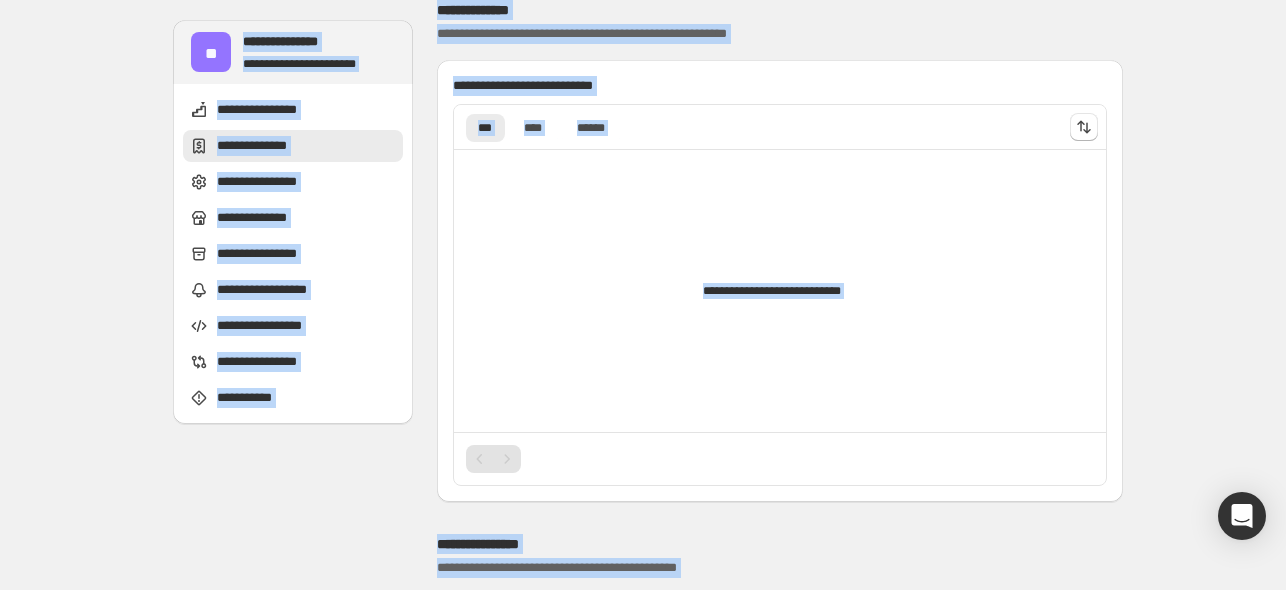 click on "**********" at bounding box center (780, 10) 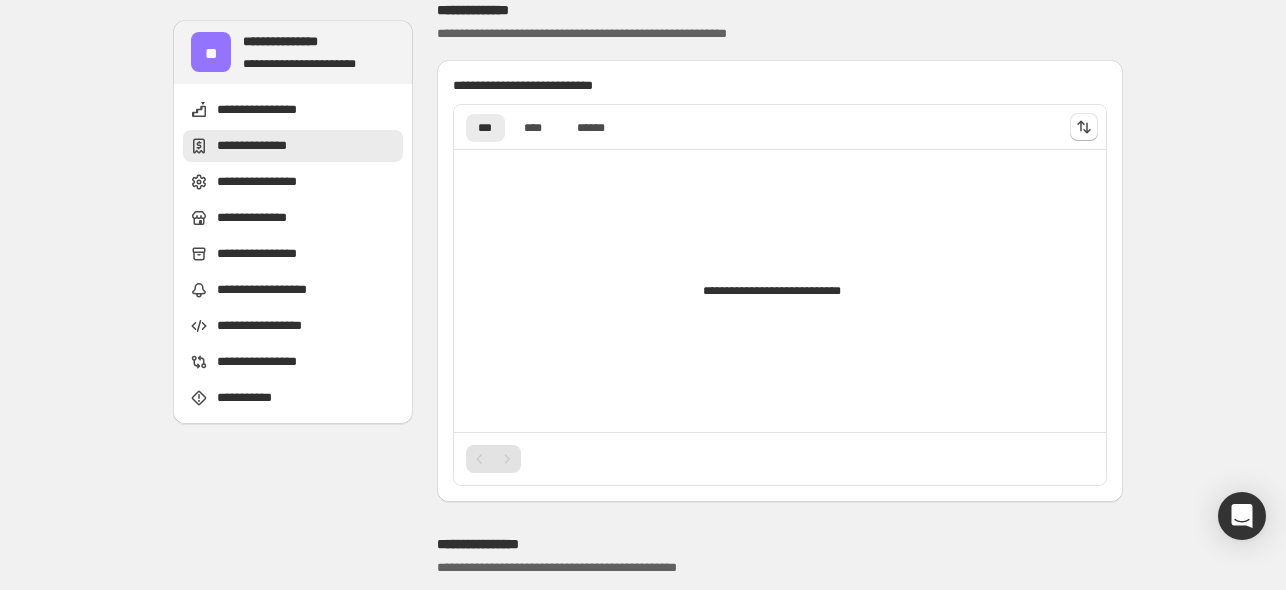 click on "**********" at bounding box center (780, 10) 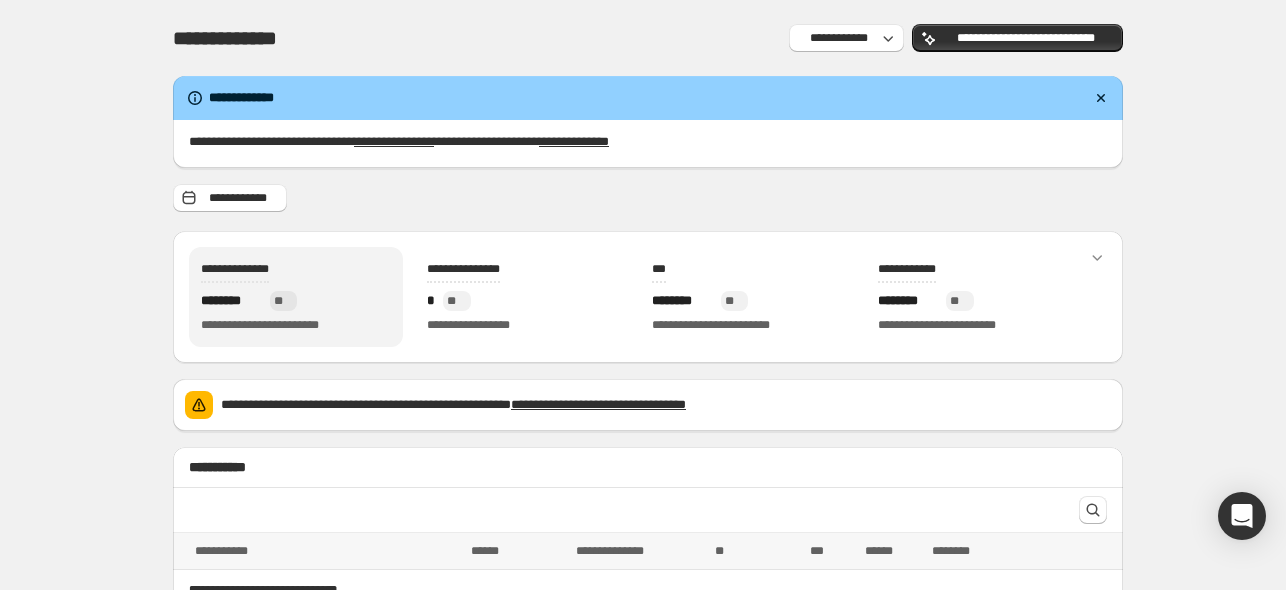 click on "**********" at bounding box center (648, 98) 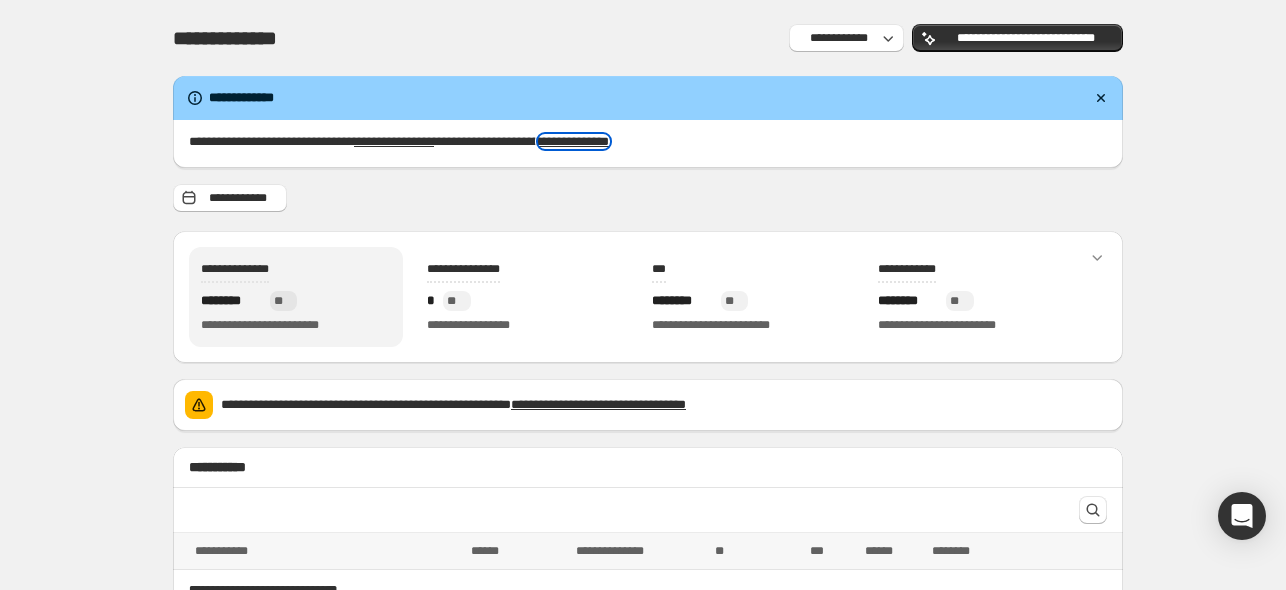 click on "**********" at bounding box center [574, 141] 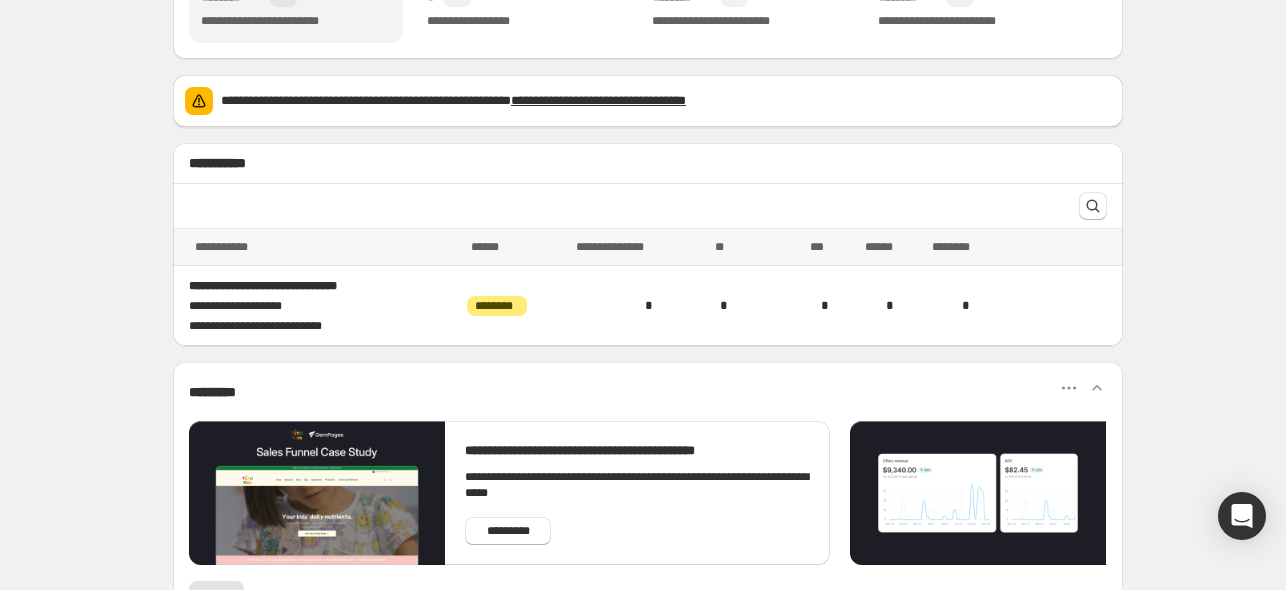scroll, scrollTop: 396, scrollLeft: 0, axis: vertical 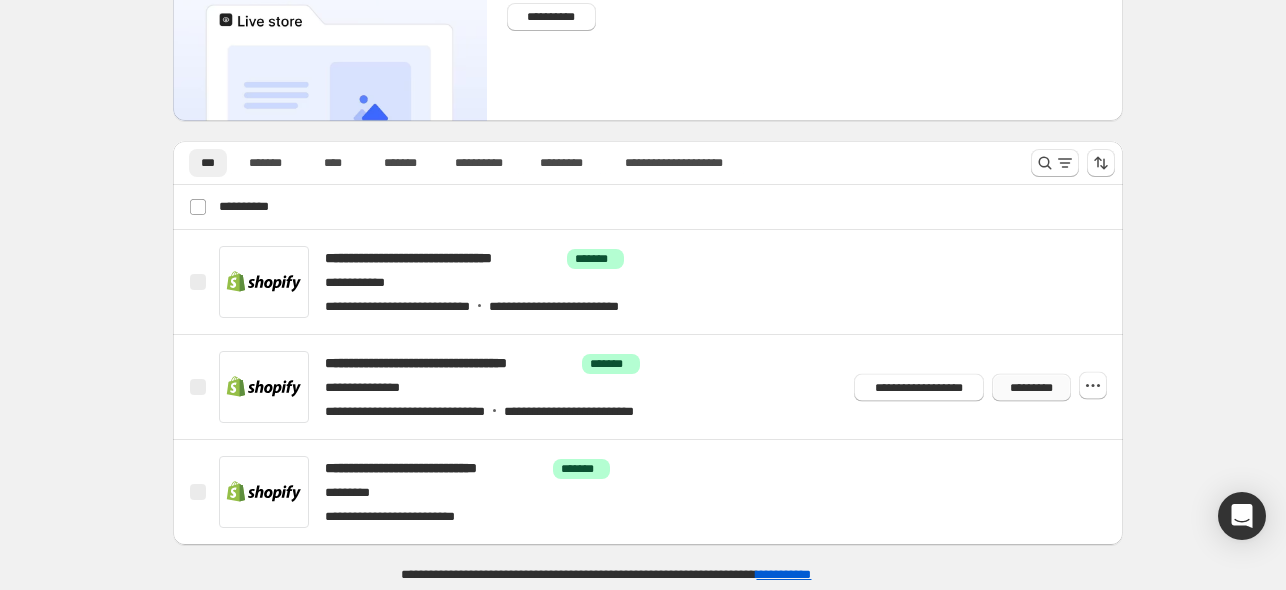 click on "*********" at bounding box center [1031, 387] 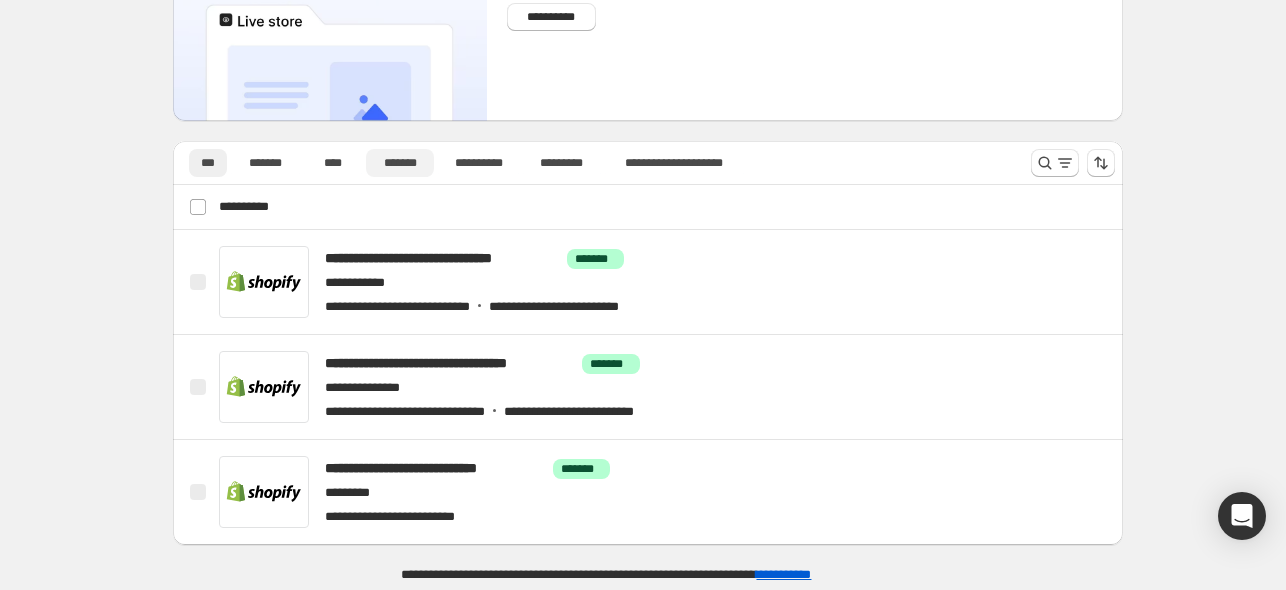 click on "*******" at bounding box center [400, 163] 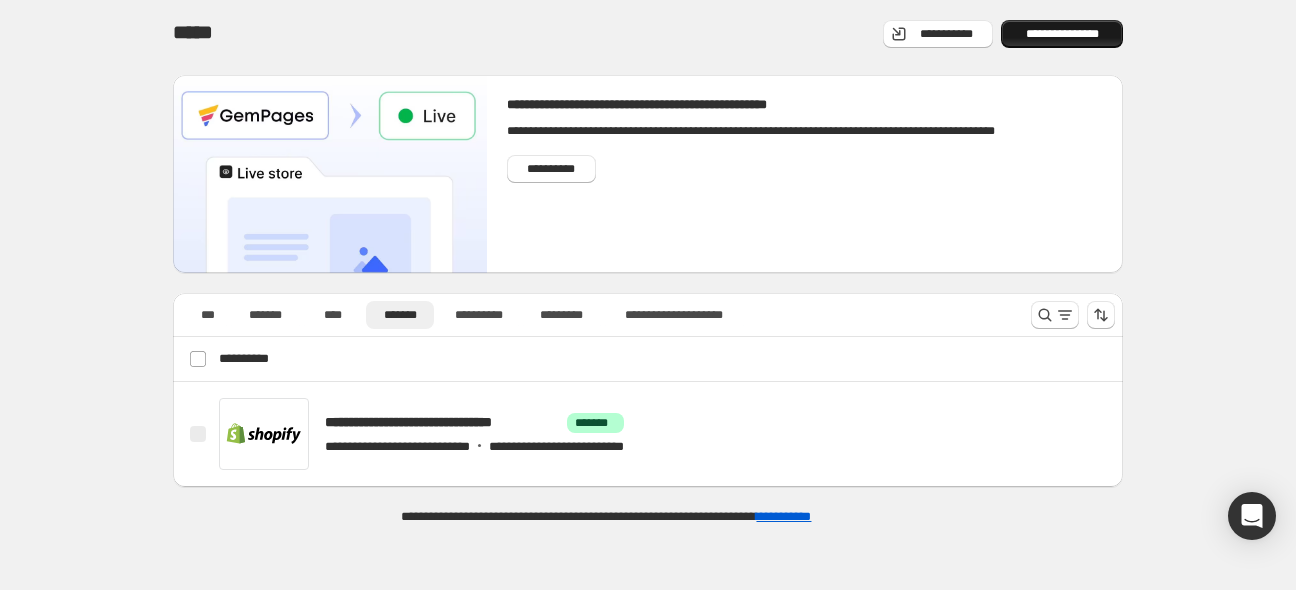 click on "**********" at bounding box center [1062, 34] 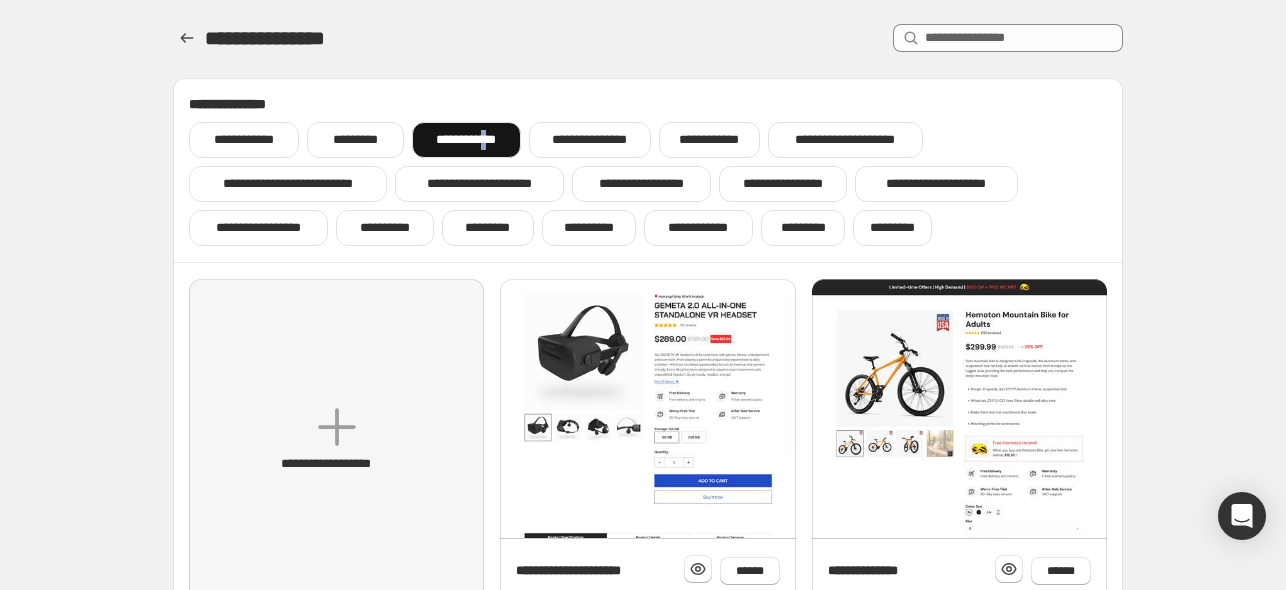 click on "**********" at bounding box center (466, 140) 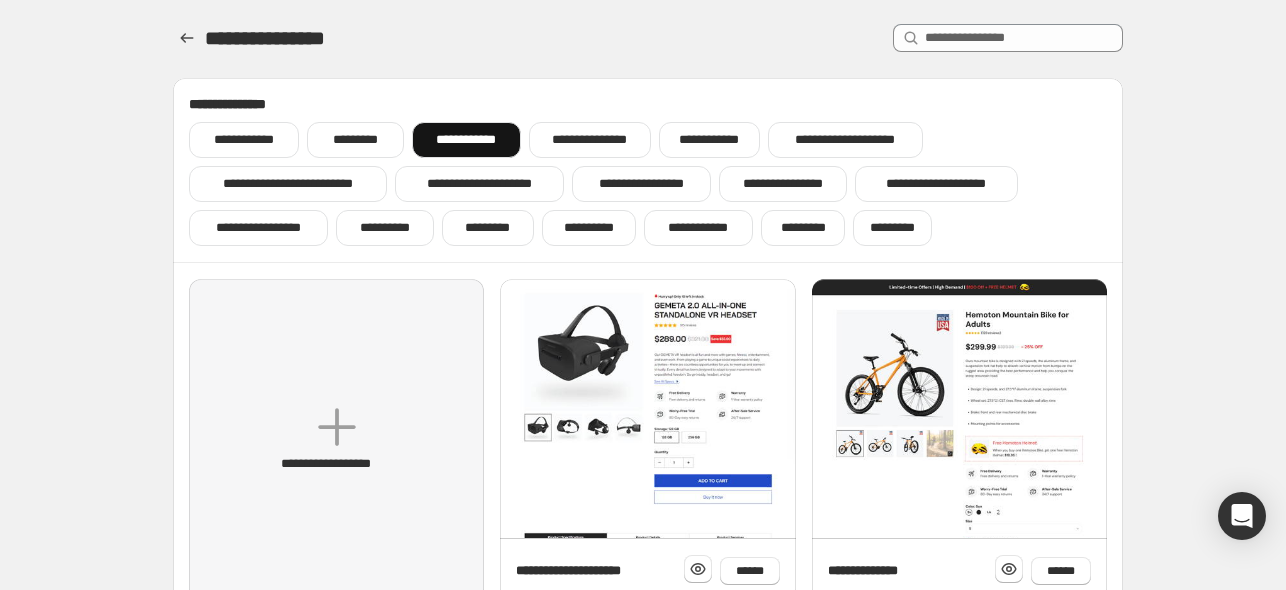 click on "**********" at bounding box center (648, 170) 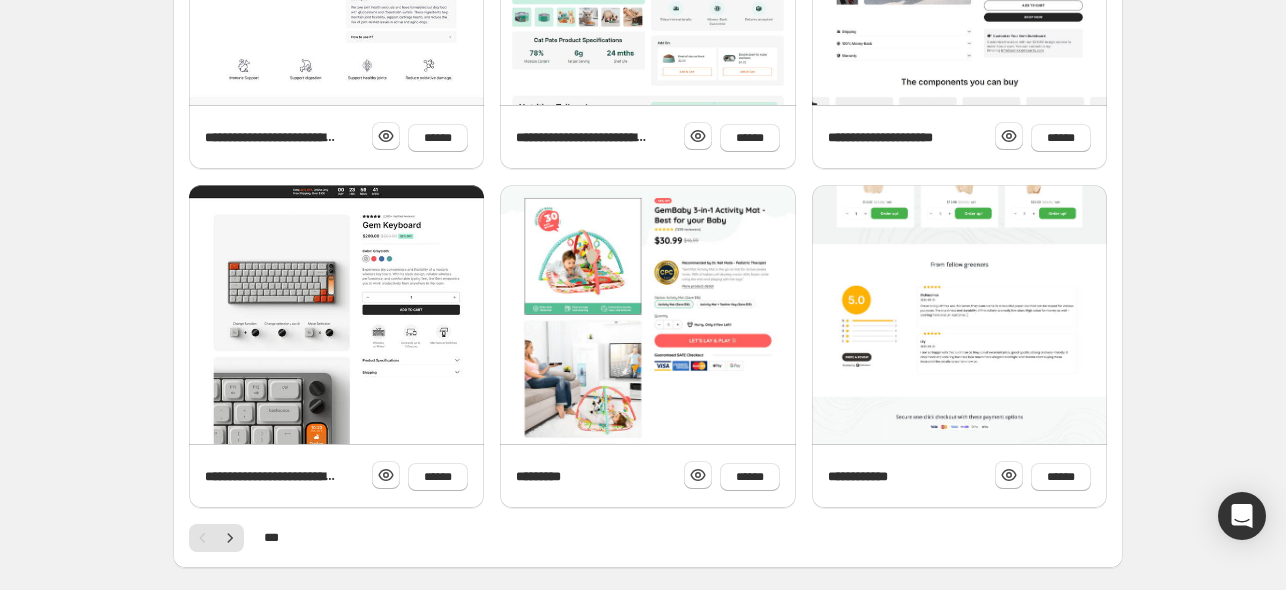 scroll, scrollTop: 800, scrollLeft: 0, axis: vertical 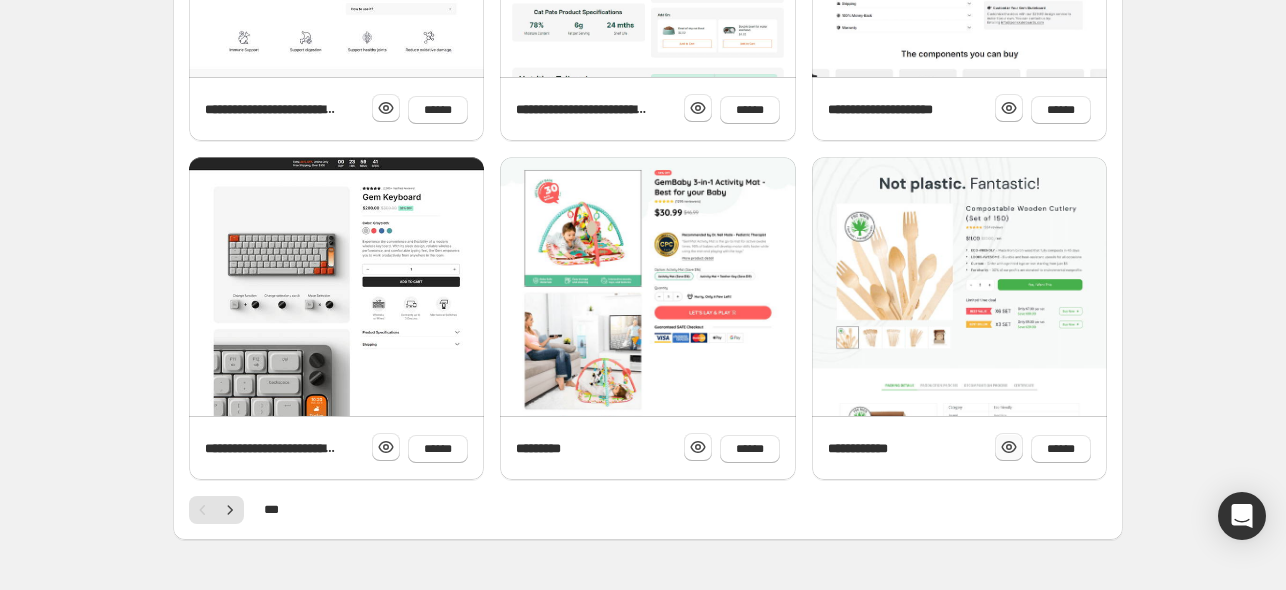 click 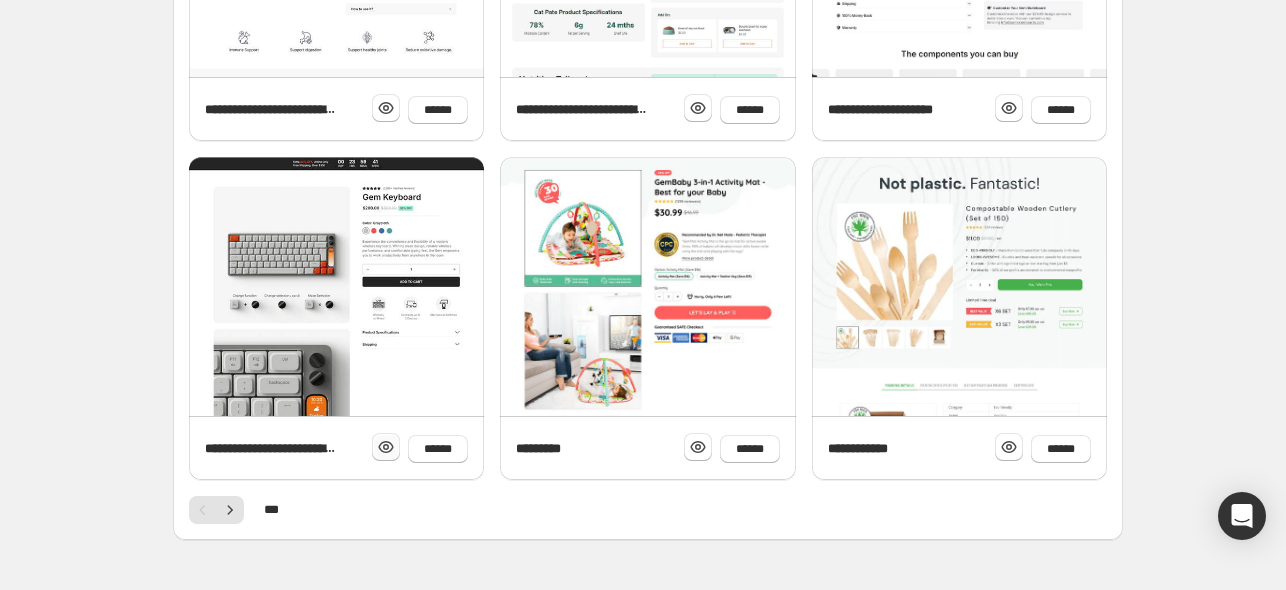 click 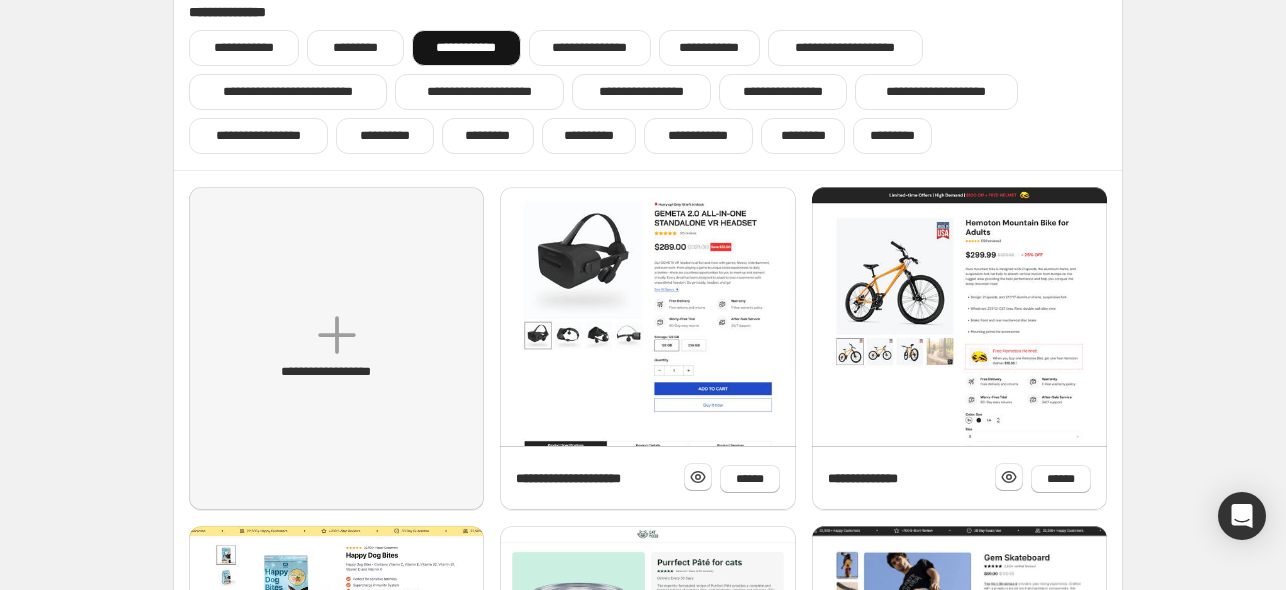 scroll, scrollTop: 49, scrollLeft: 0, axis: vertical 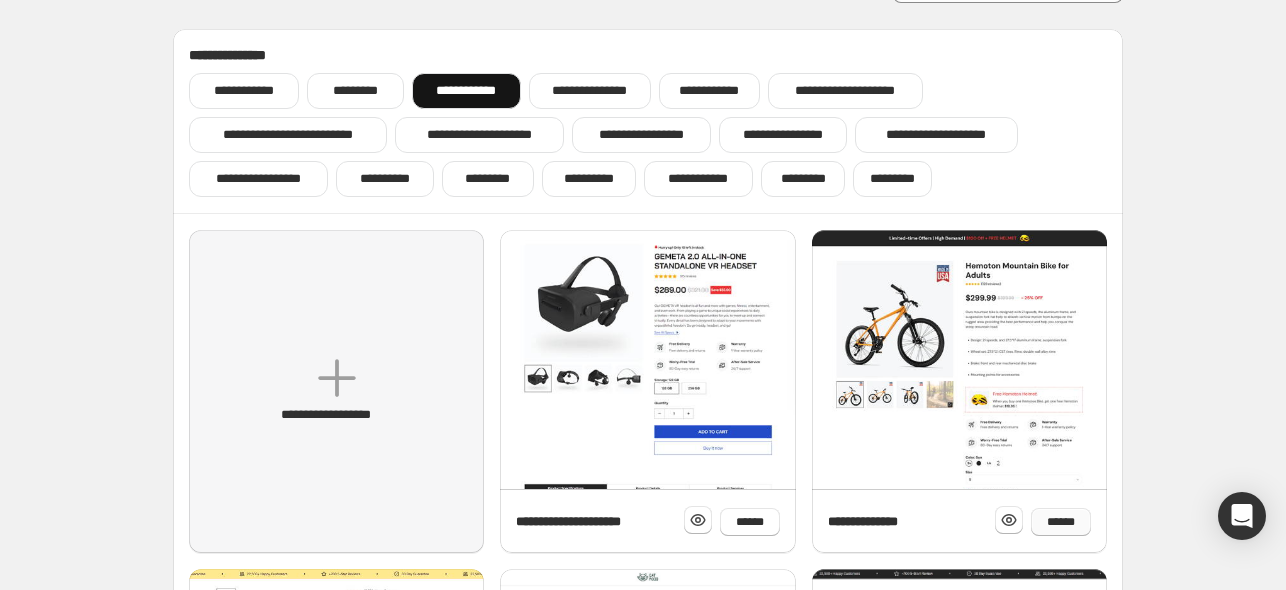 click on "******" at bounding box center [1061, 522] 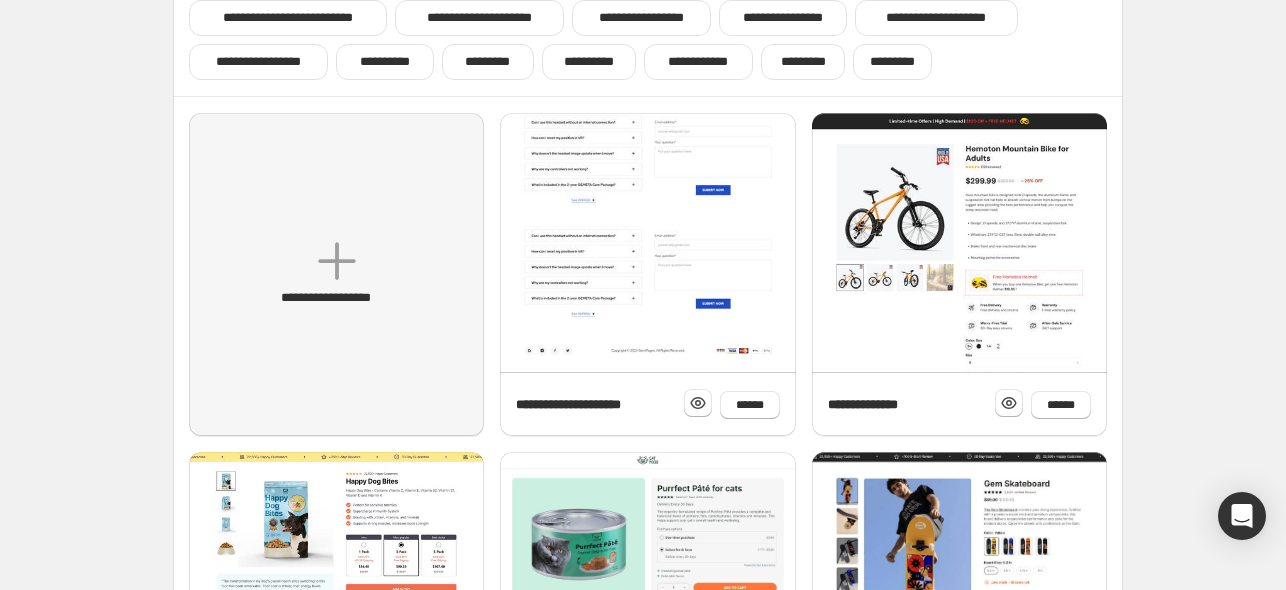 scroll, scrollTop: 249, scrollLeft: 0, axis: vertical 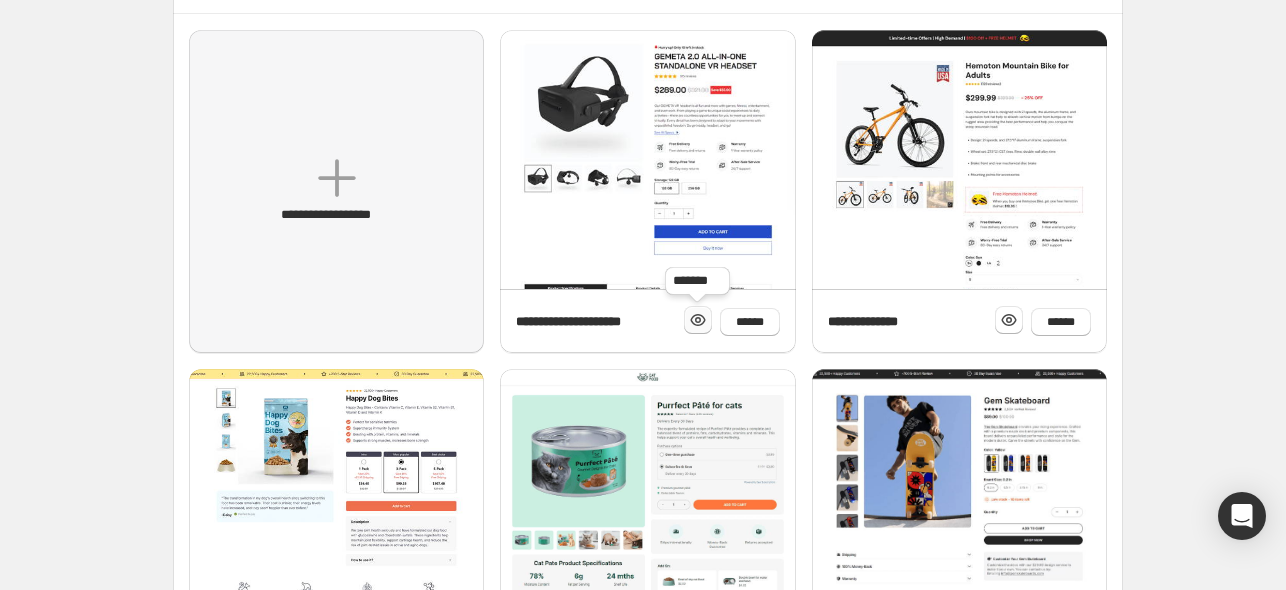 click 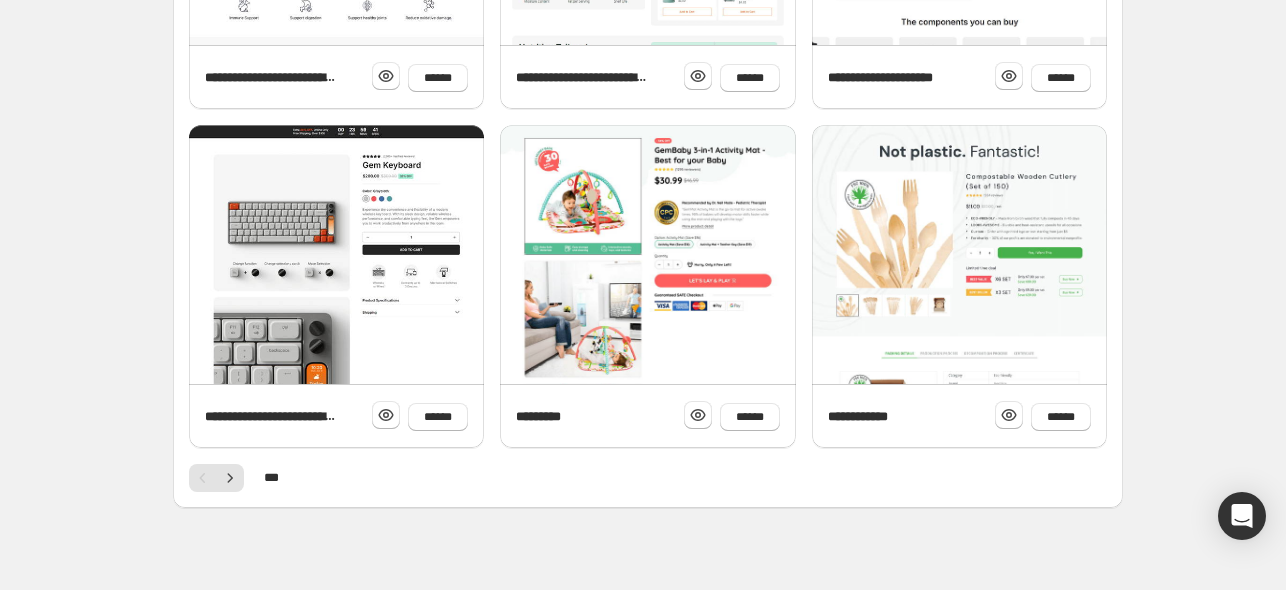 scroll, scrollTop: 849, scrollLeft: 0, axis: vertical 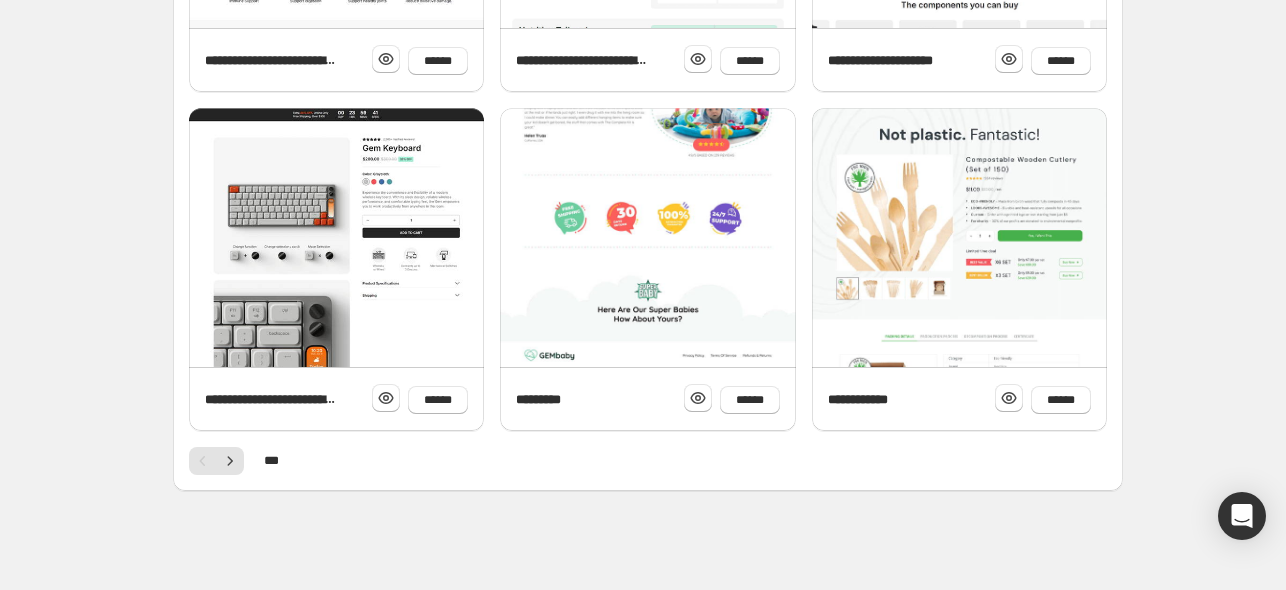 click at bounding box center [647, -332] 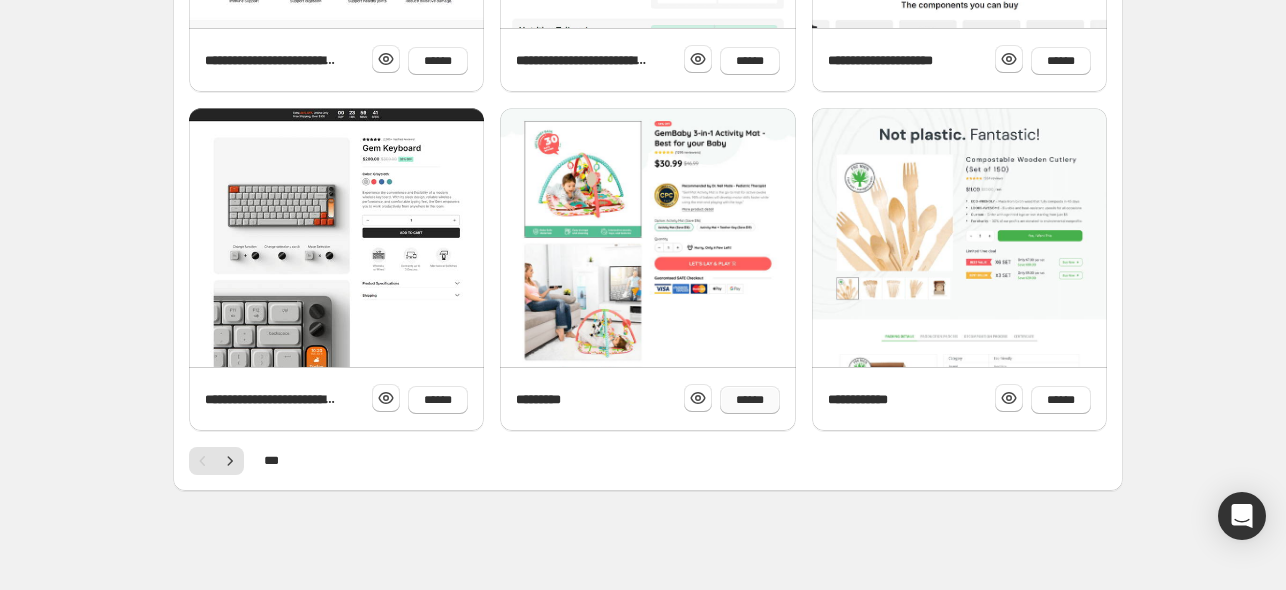 click on "******" at bounding box center [750, 400] 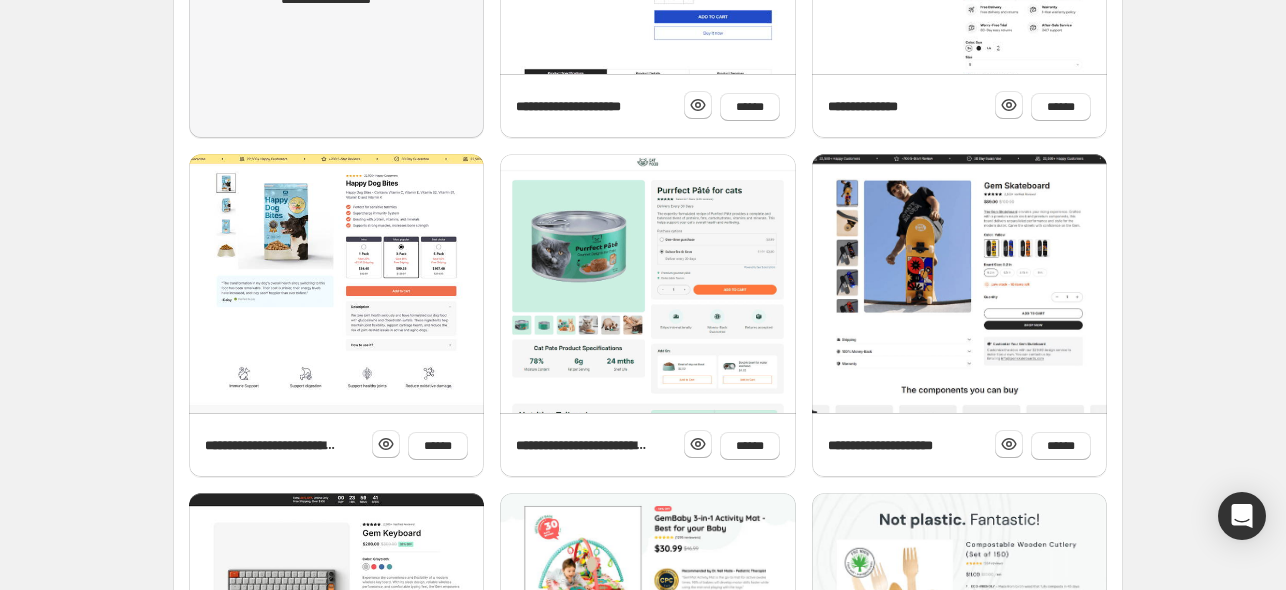 scroll, scrollTop: 449, scrollLeft: 0, axis: vertical 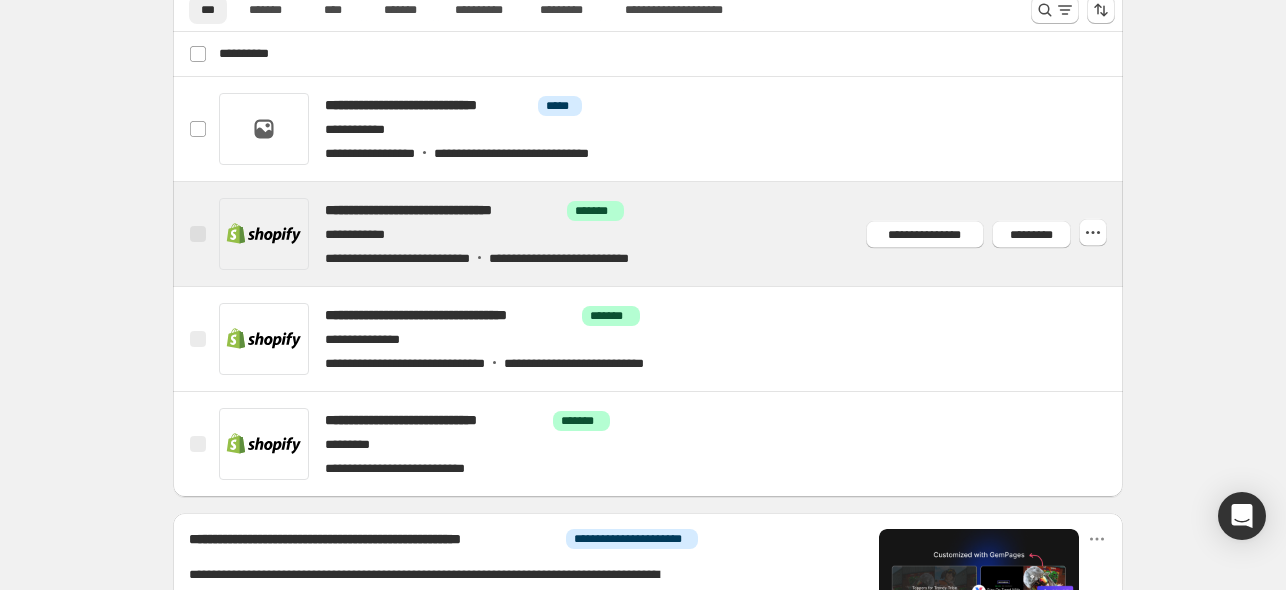 click at bounding box center (672, 234) 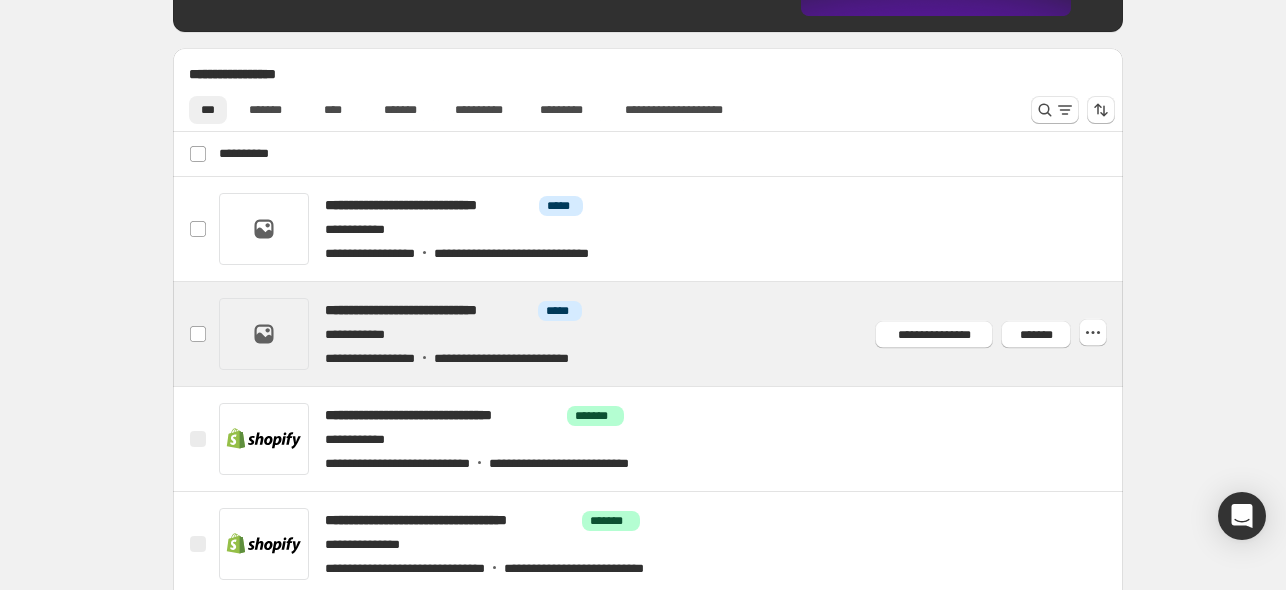scroll, scrollTop: 900, scrollLeft: 0, axis: vertical 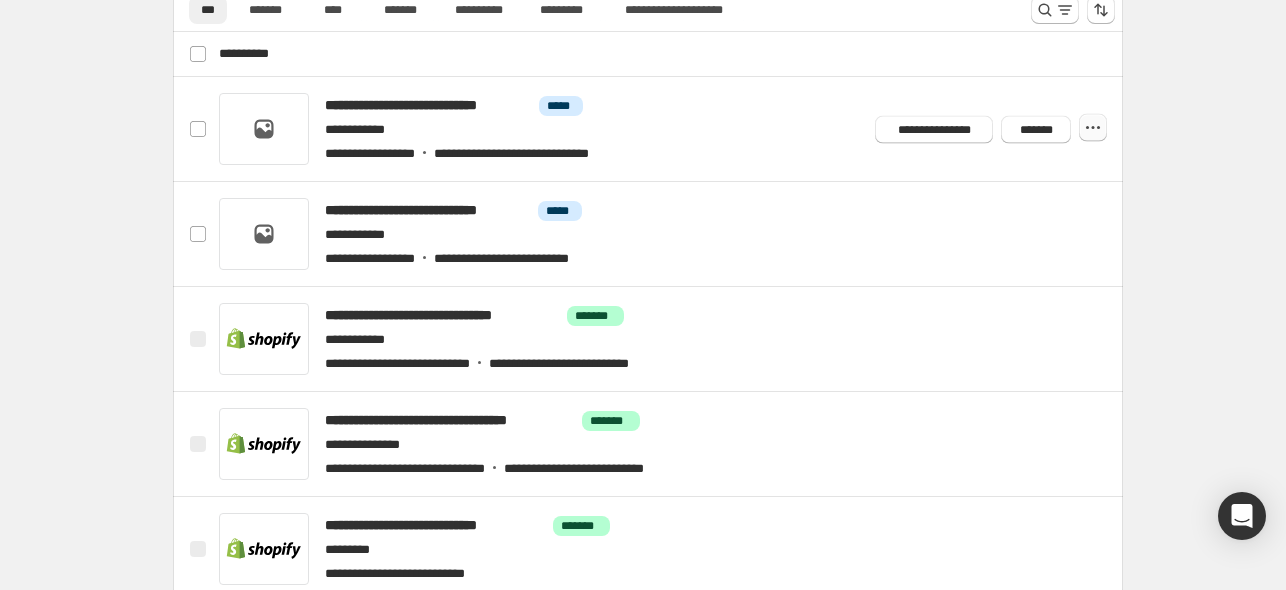 click 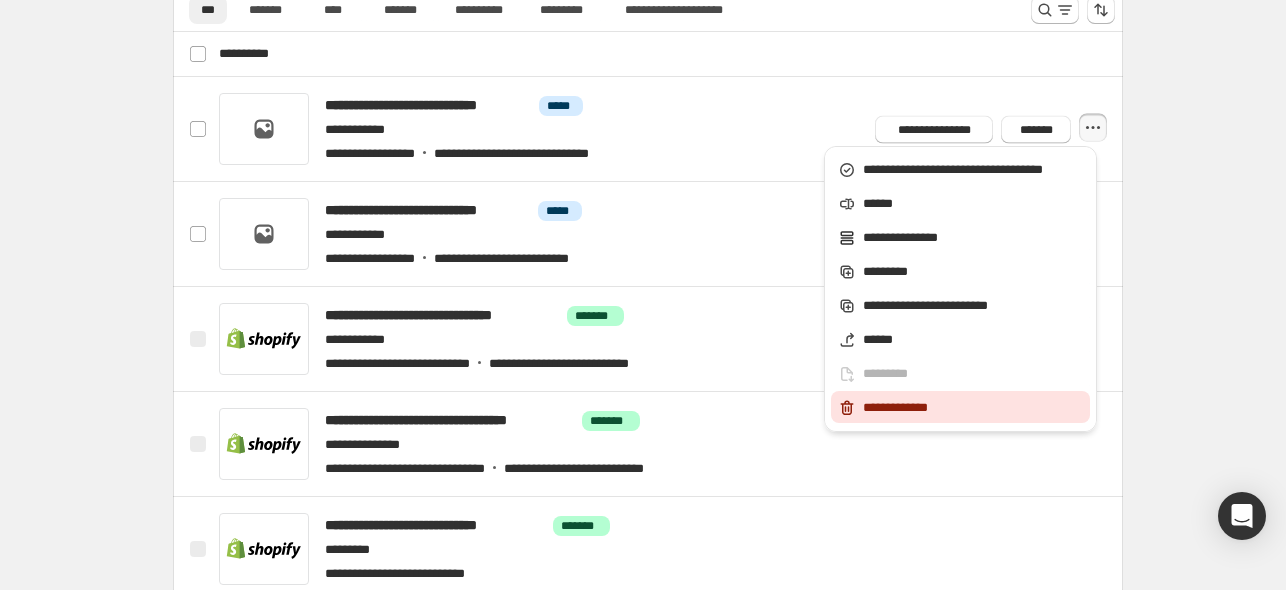 click on "**********" at bounding box center (973, 408) 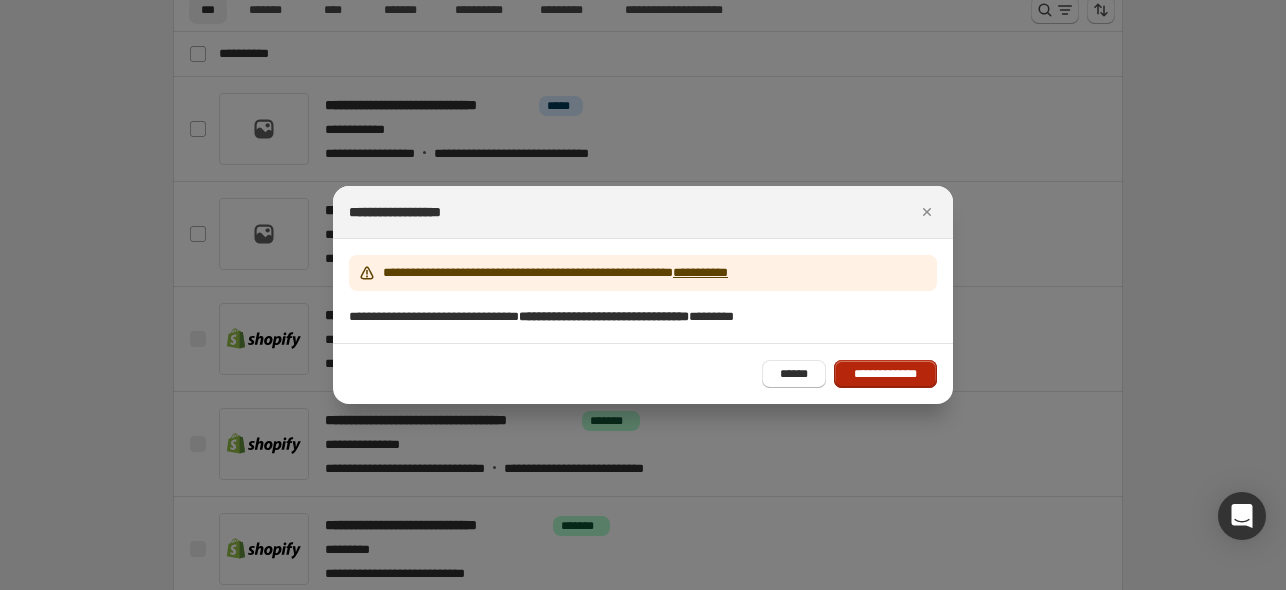 click on "**********" at bounding box center [885, 374] 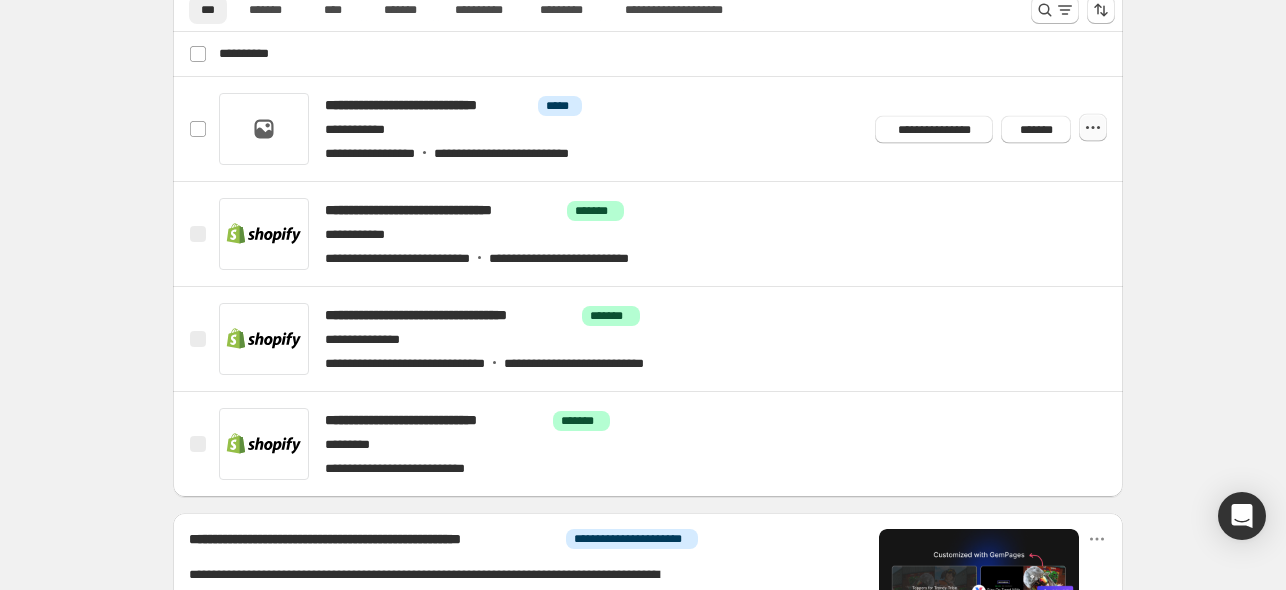 click 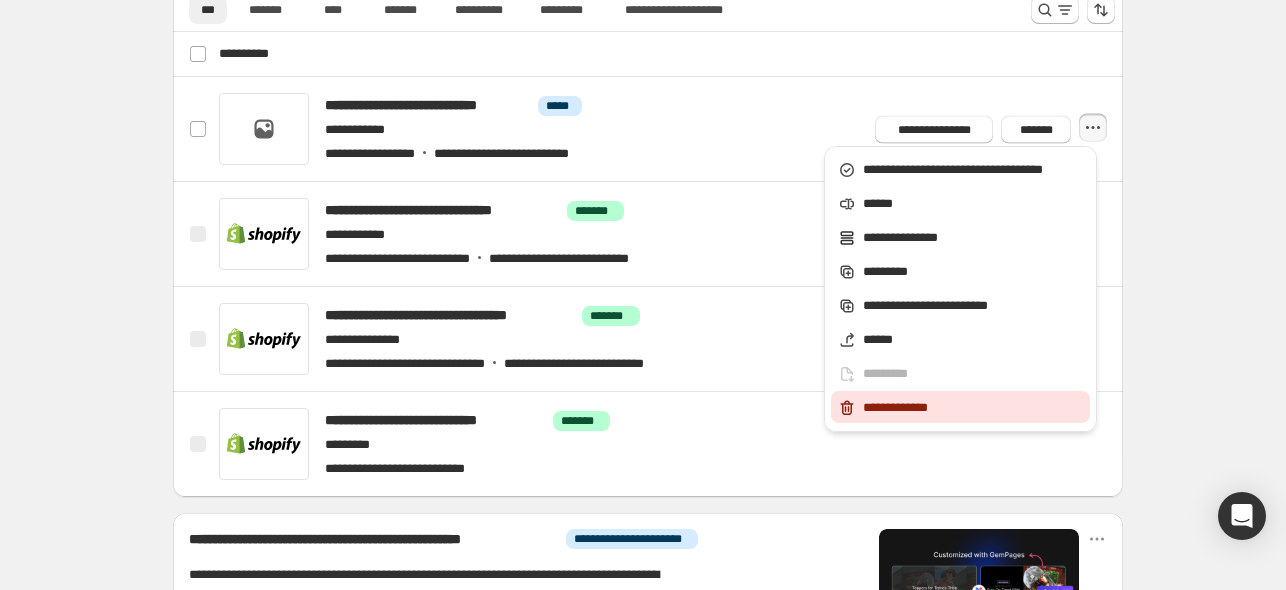 click on "**********" at bounding box center (973, 408) 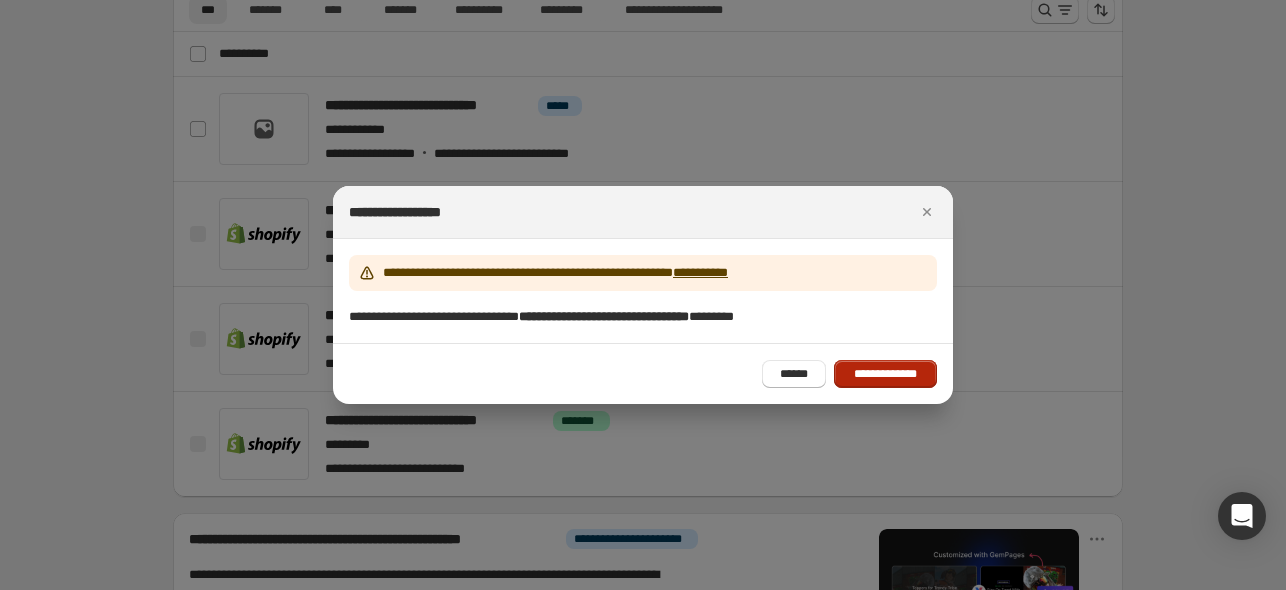 click on "**********" at bounding box center (885, 374) 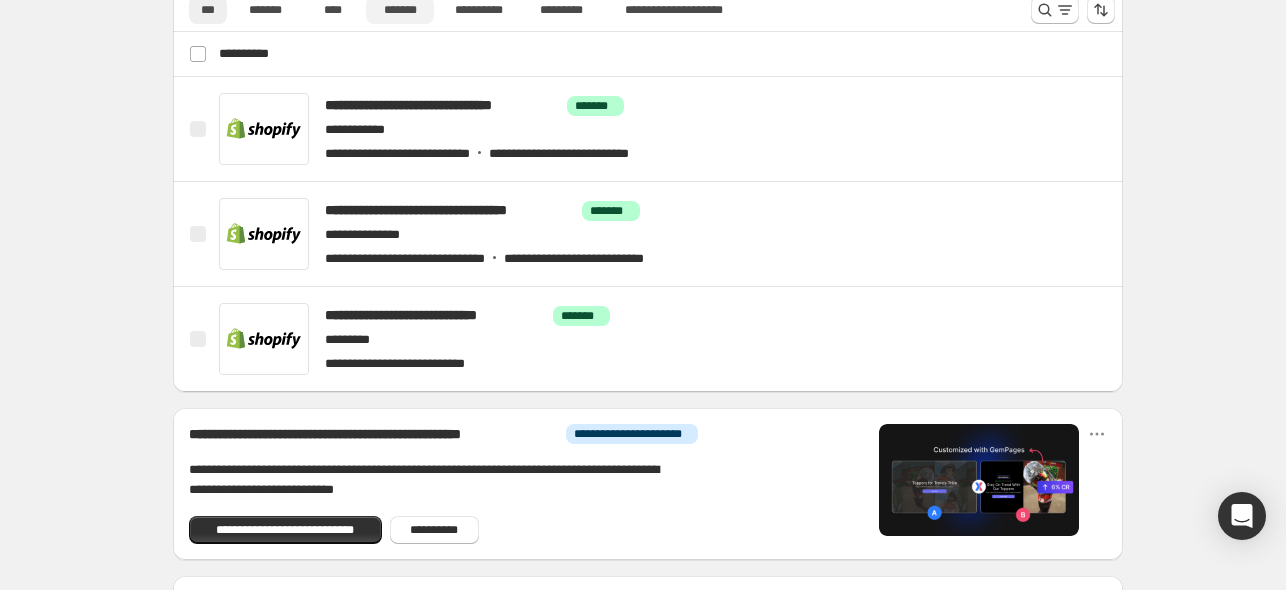 click on "*******" at bounding box center [400, 10] 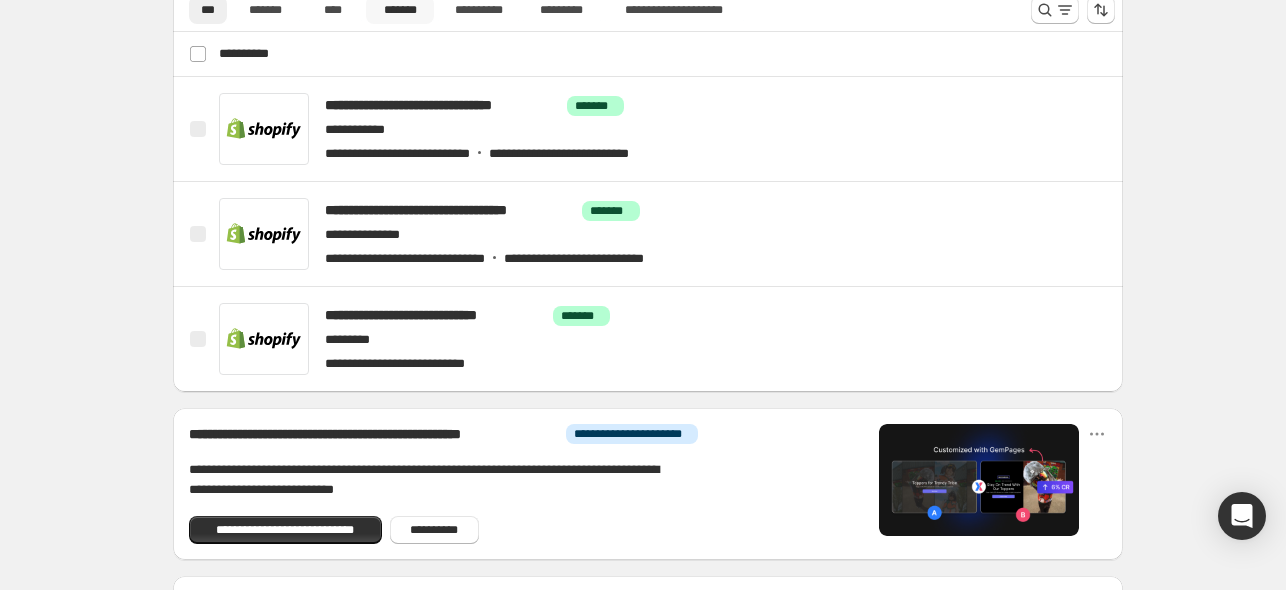 scroll, scrollTop: 896, scrollLeft: 0, axis: vertical 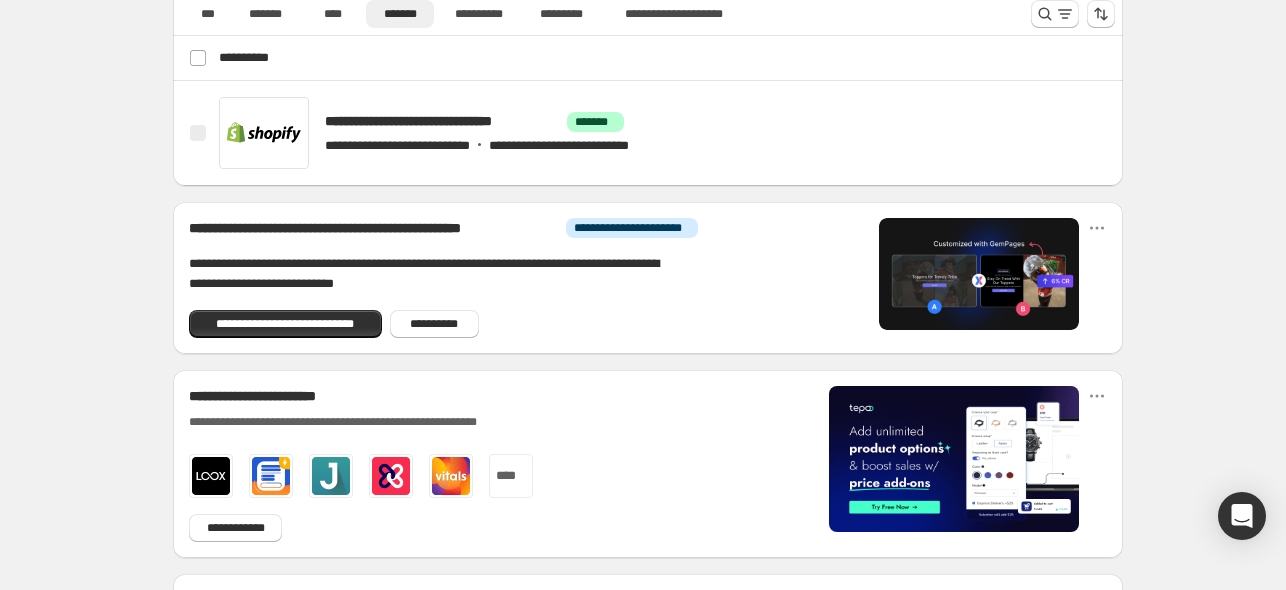 click on "**********" at bounding box center [648, 14] 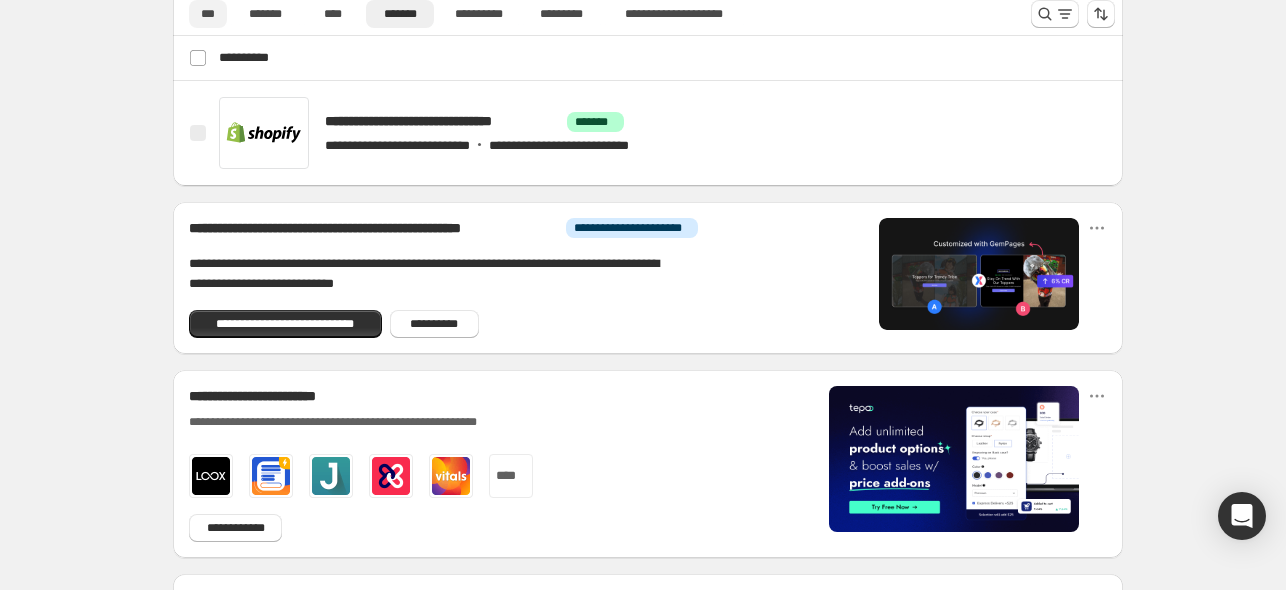 click on "***" at bounding box center [208, 14] 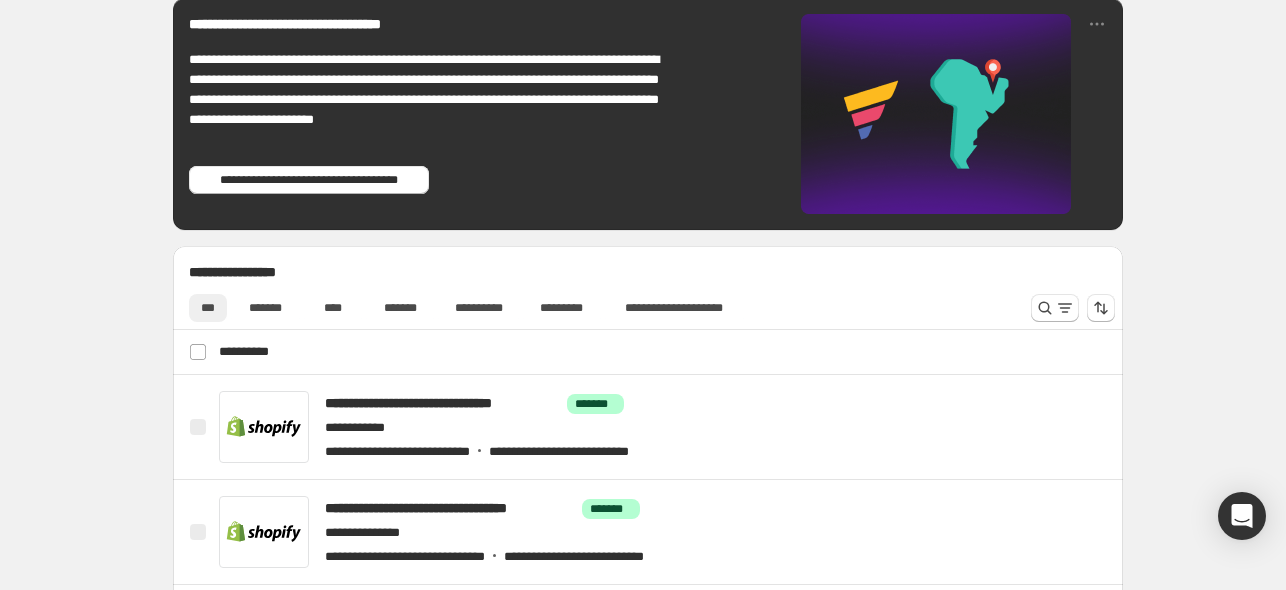 scroll, scrollTop: 596, scrollLeft: 0, axis: vertical 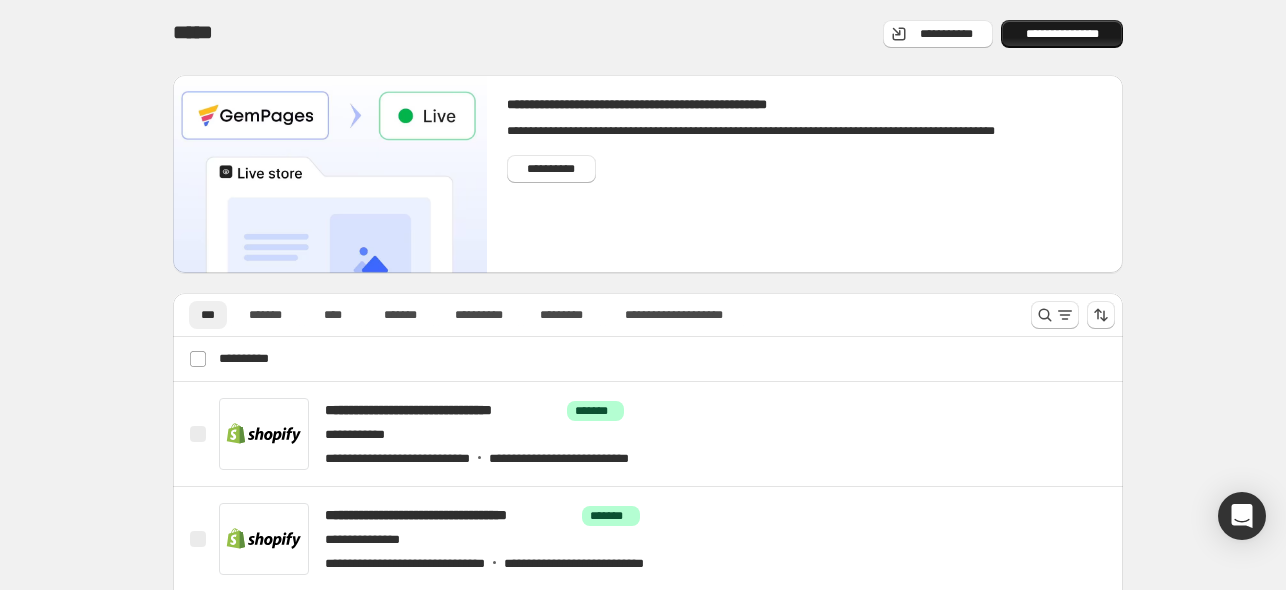 click on "**********" at bounding box center [1062, 34] 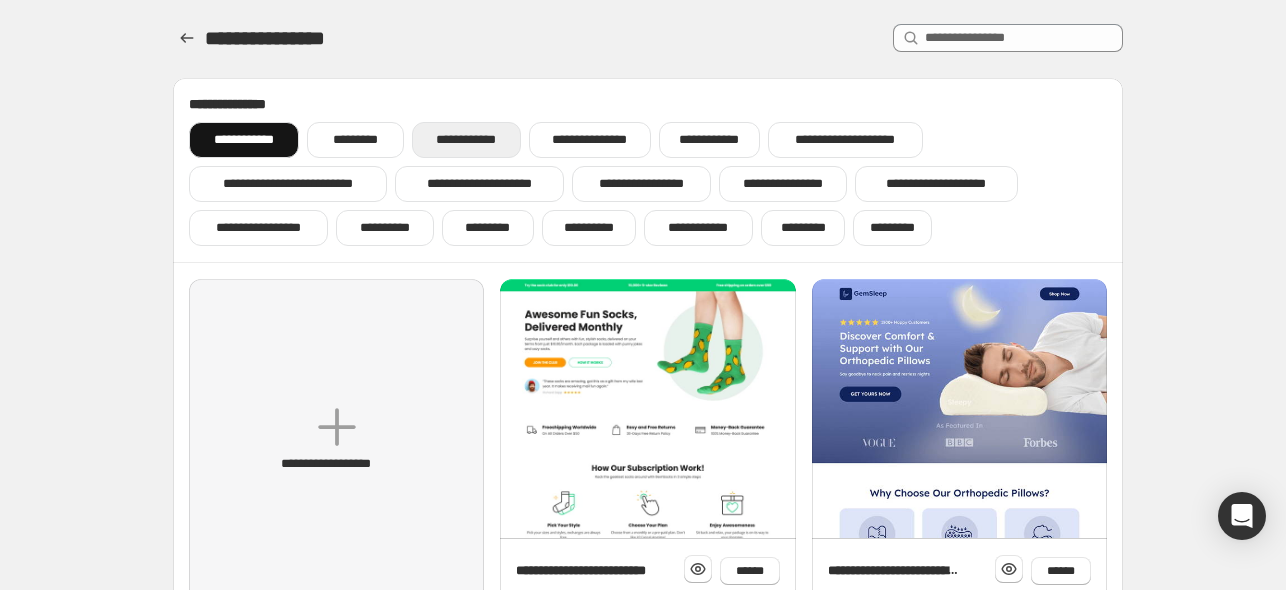 click on "**********" at bounding box center (466, 140) 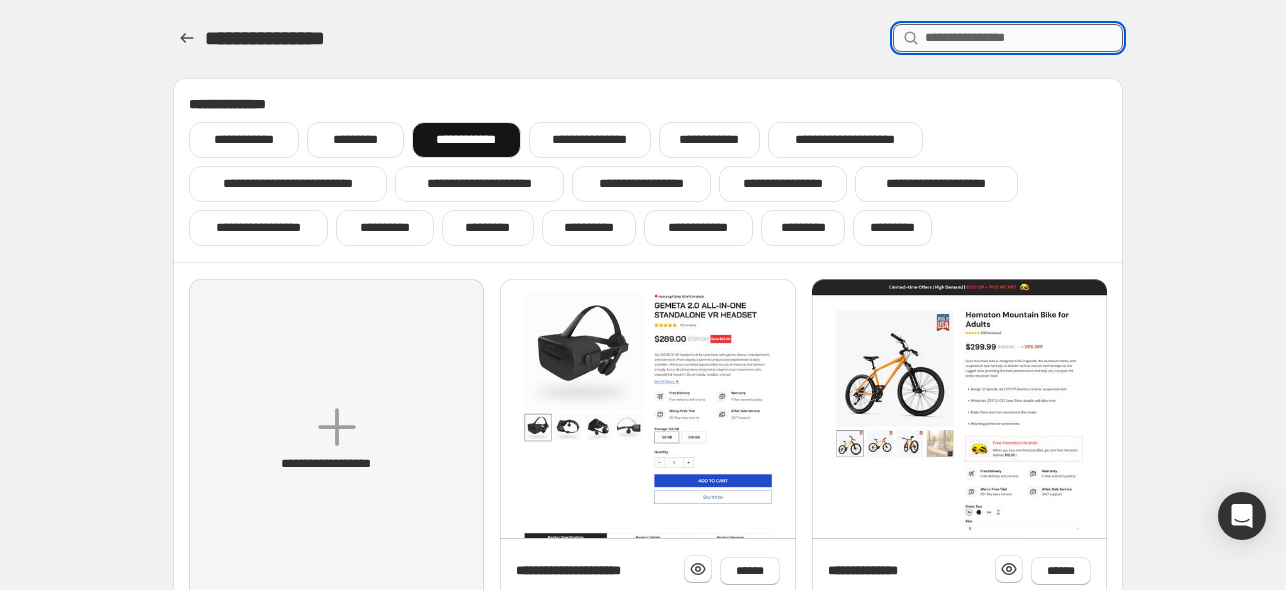 click at bounding box center (1024, 38) 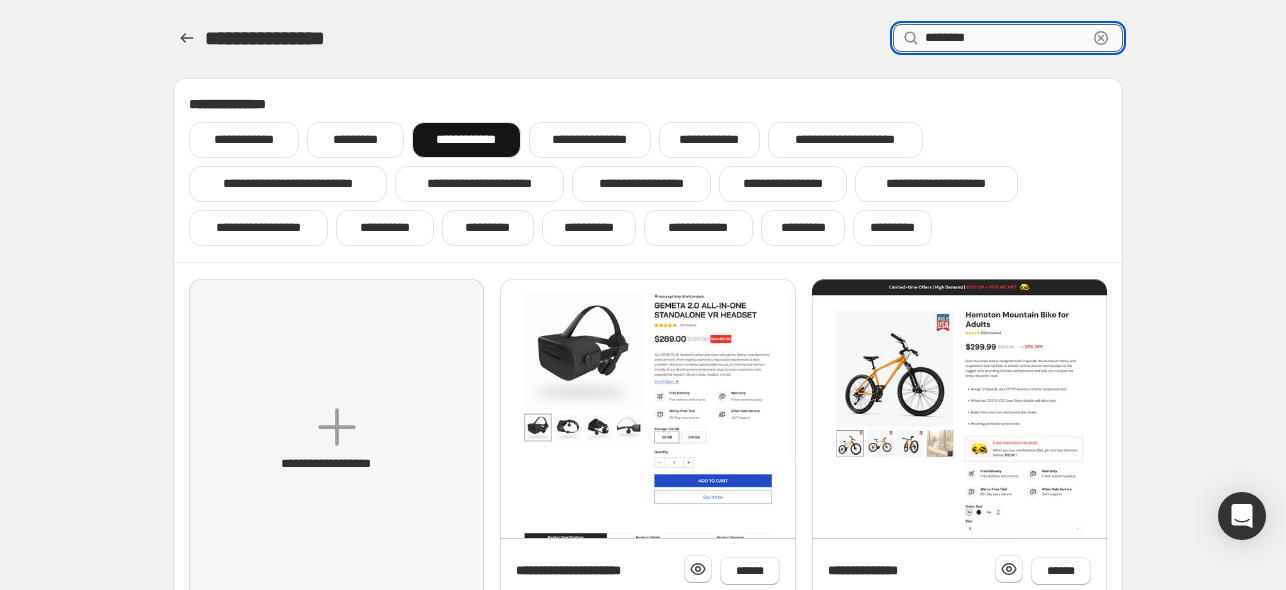 type on "********" 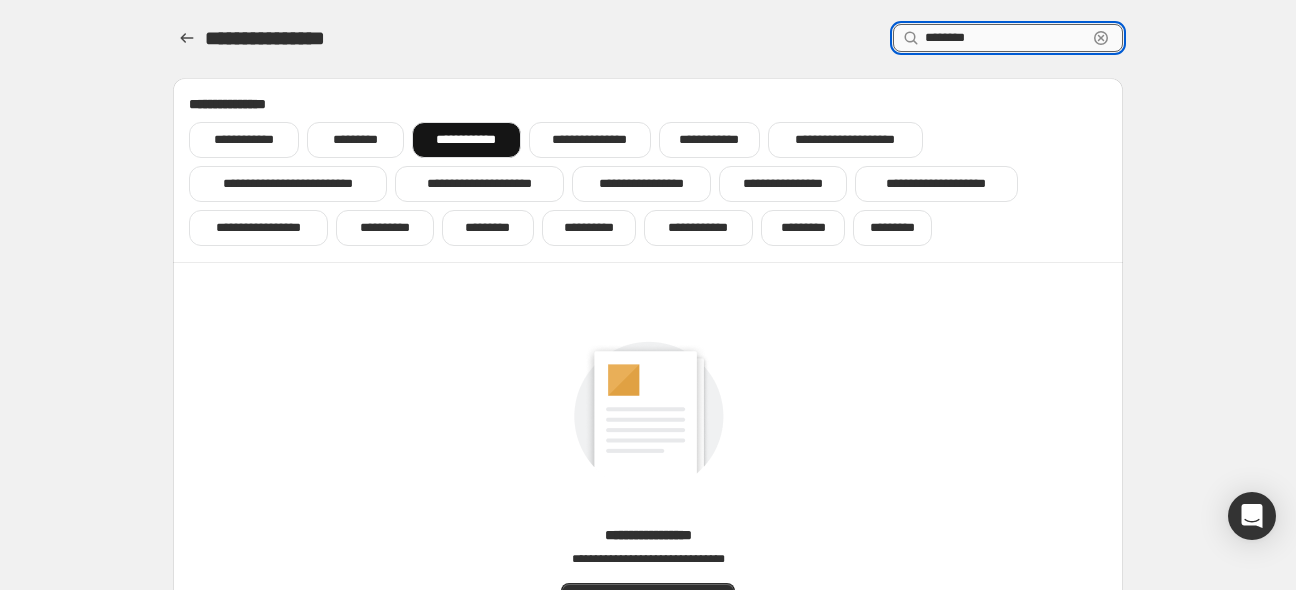 click on "********" at bounding box center (1006, 38) 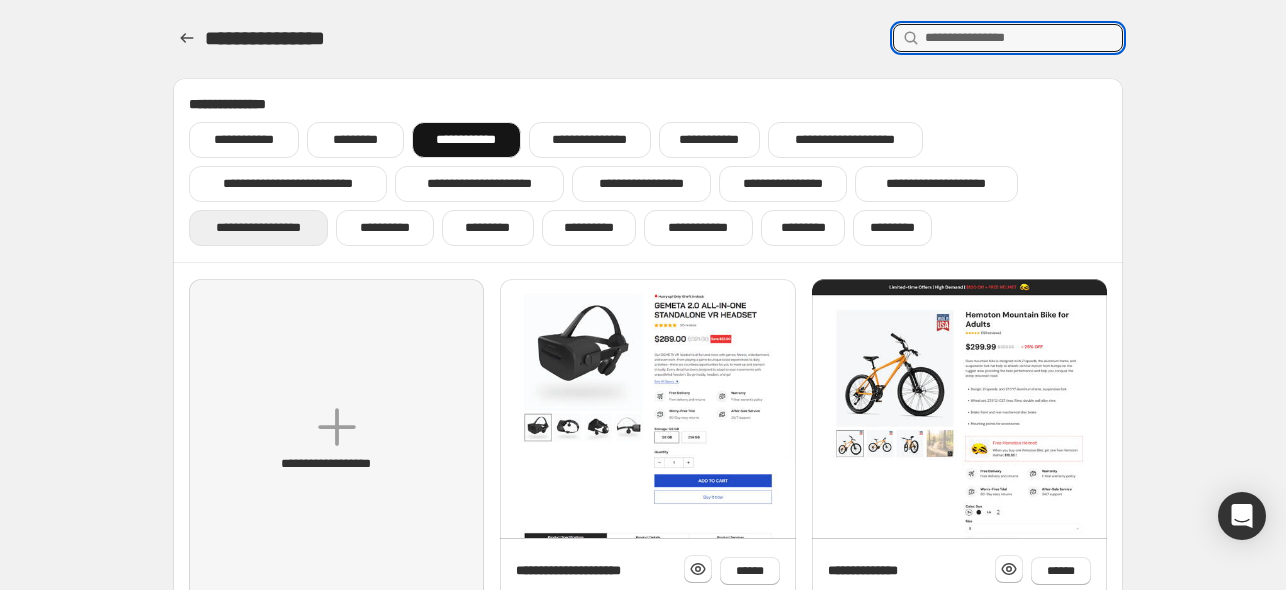 type 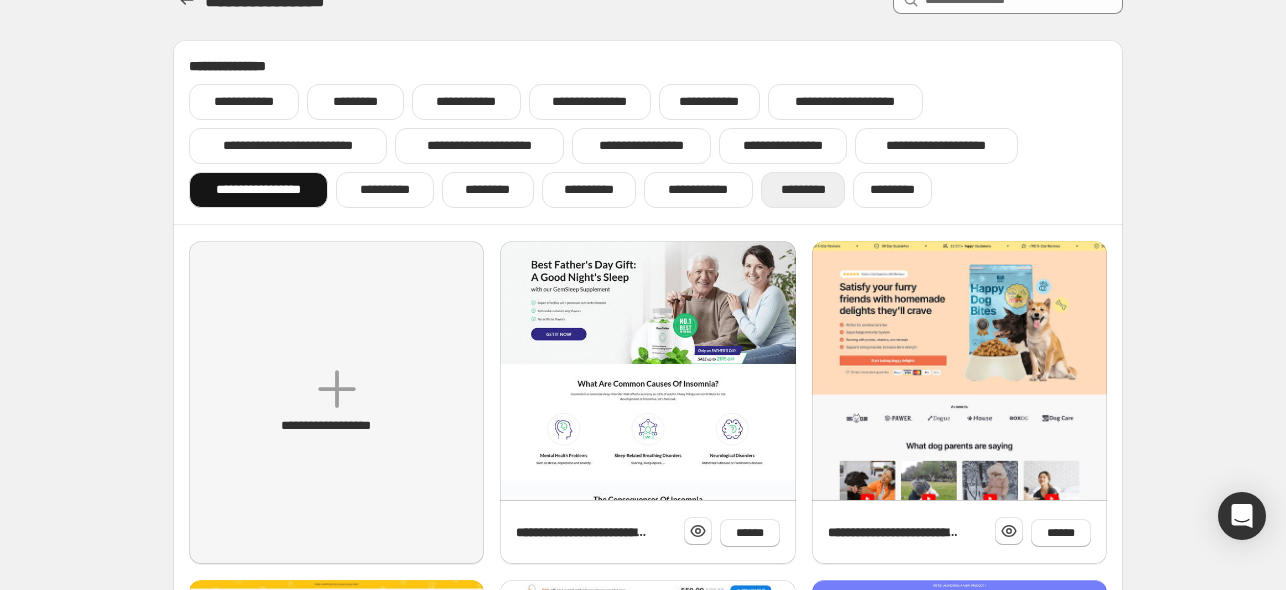 scroll, scrollTop: 0, scrollLeft: 0, axis: both 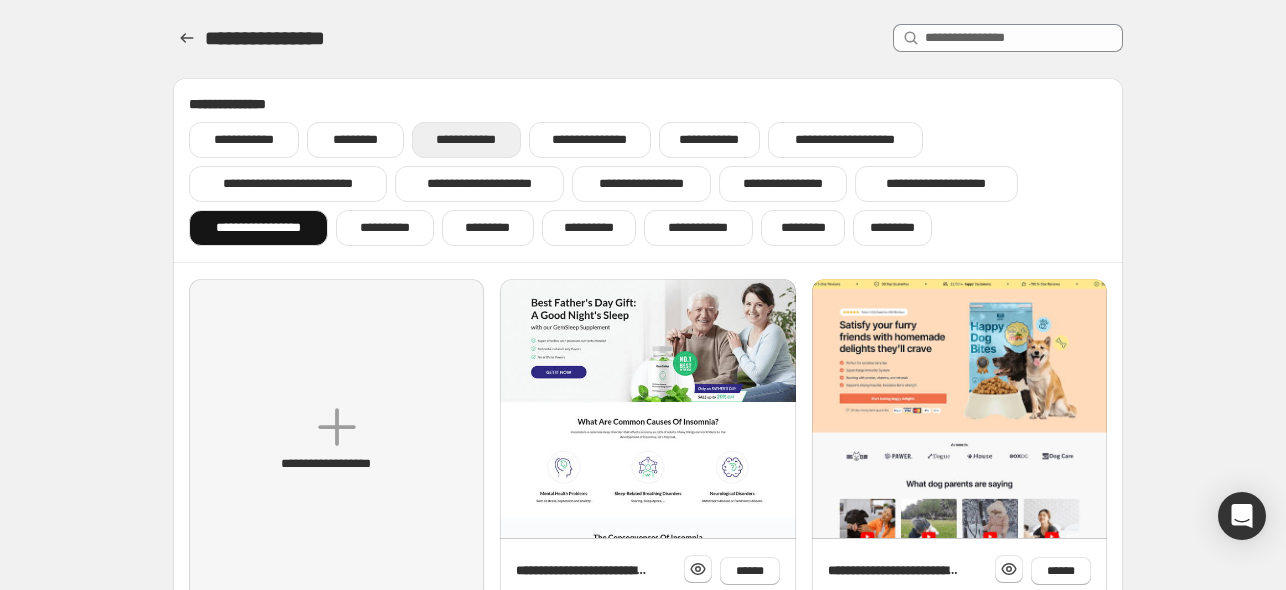 click on "**********" at bounding box center (466, 140) 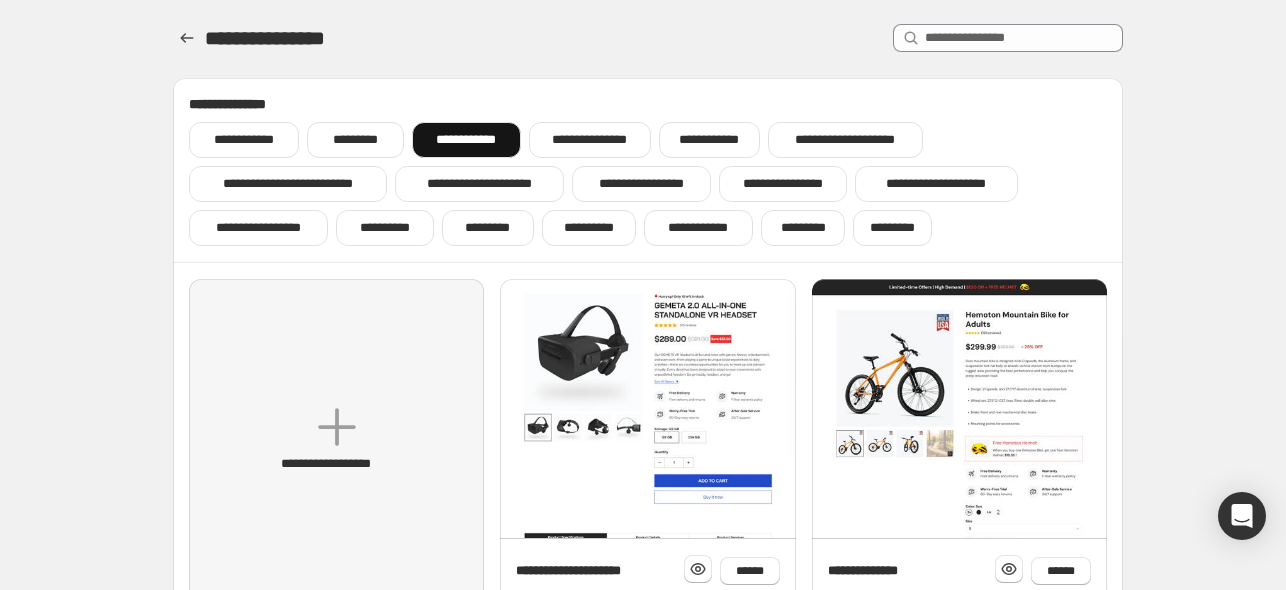 click on "**********" at bounding box center (648, 184) 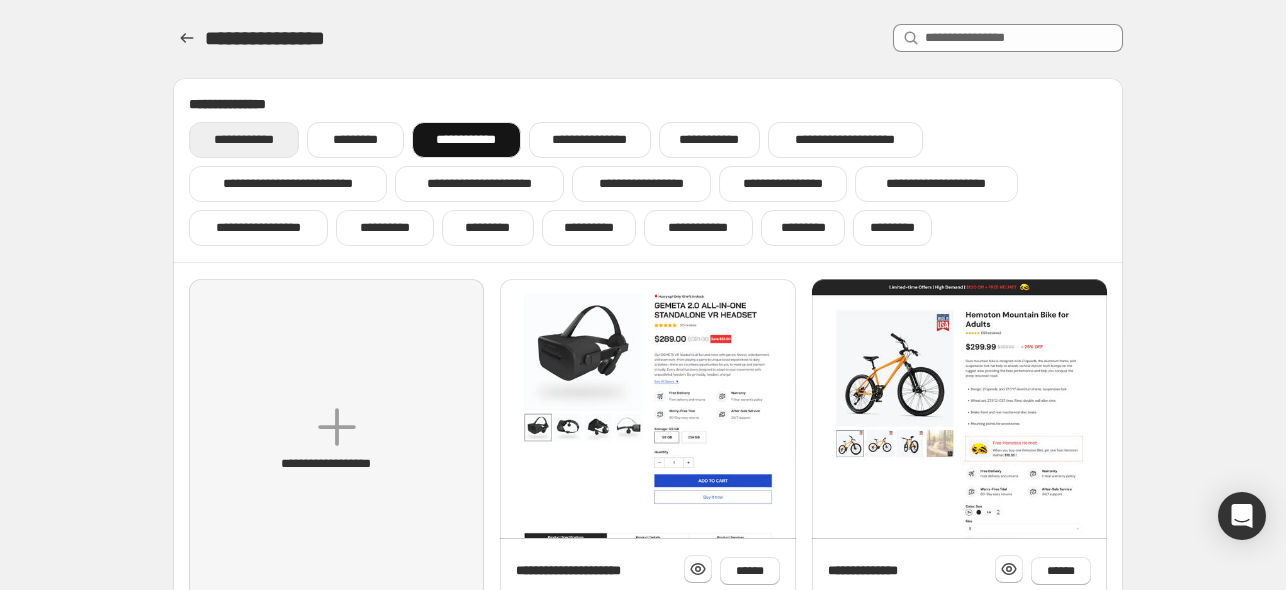 click on "**********" at bounding box center (244, 140) 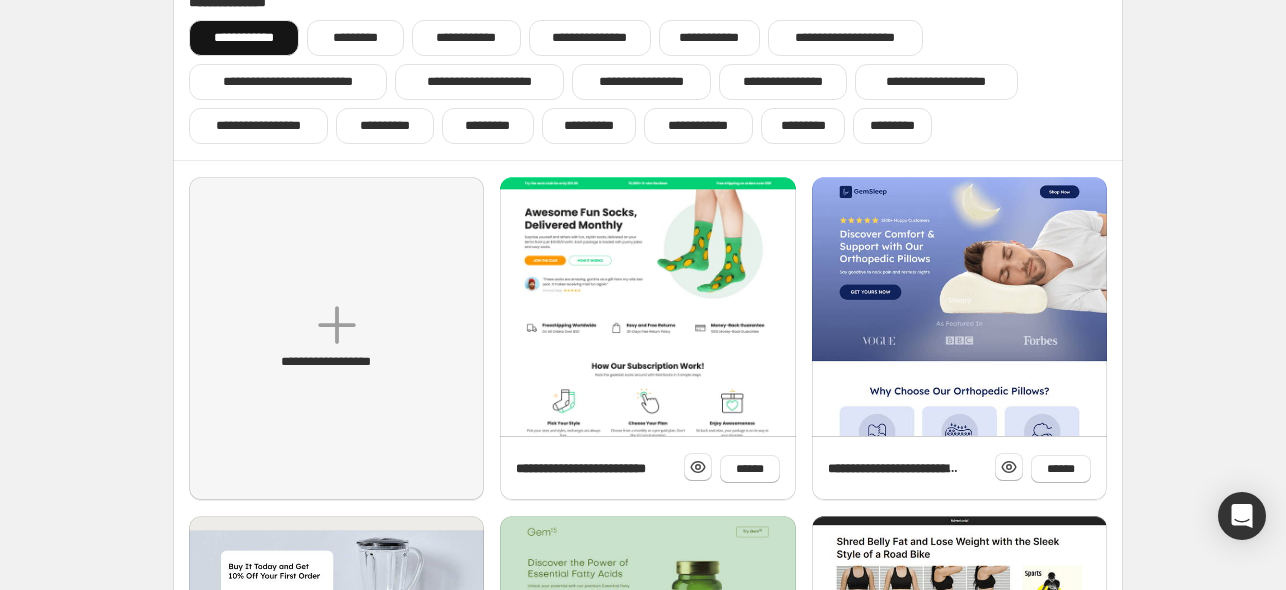 scroll, scrollTop: 0, scrollLeft: 0, axis: both 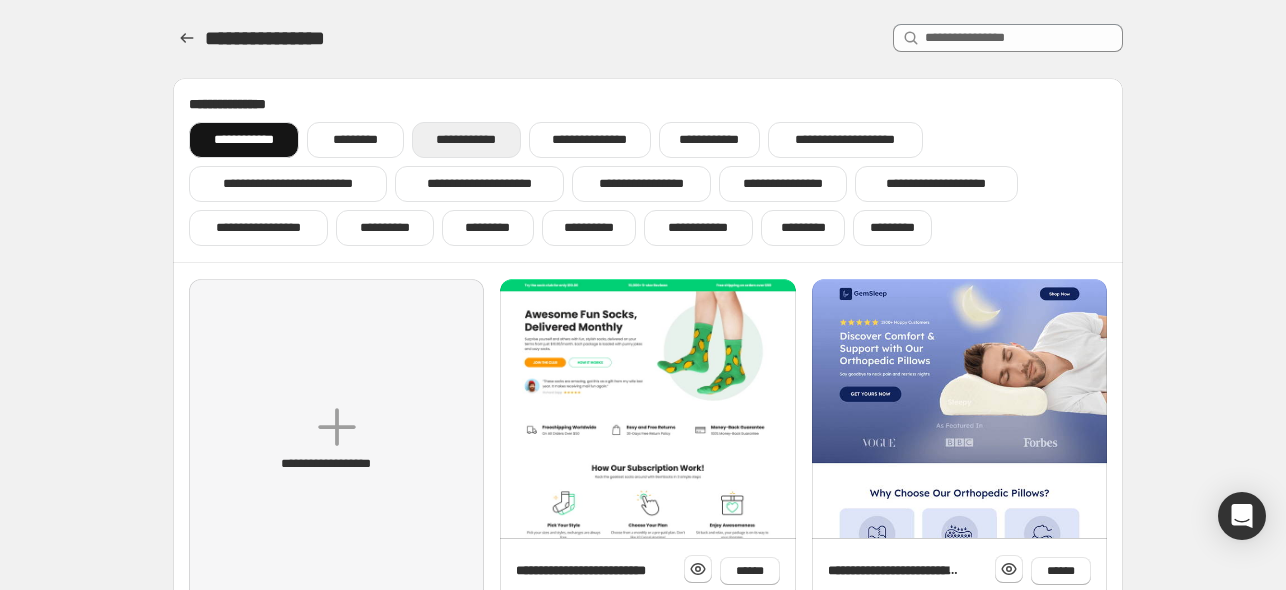 click on "**********" at bounding box center [466, 140] 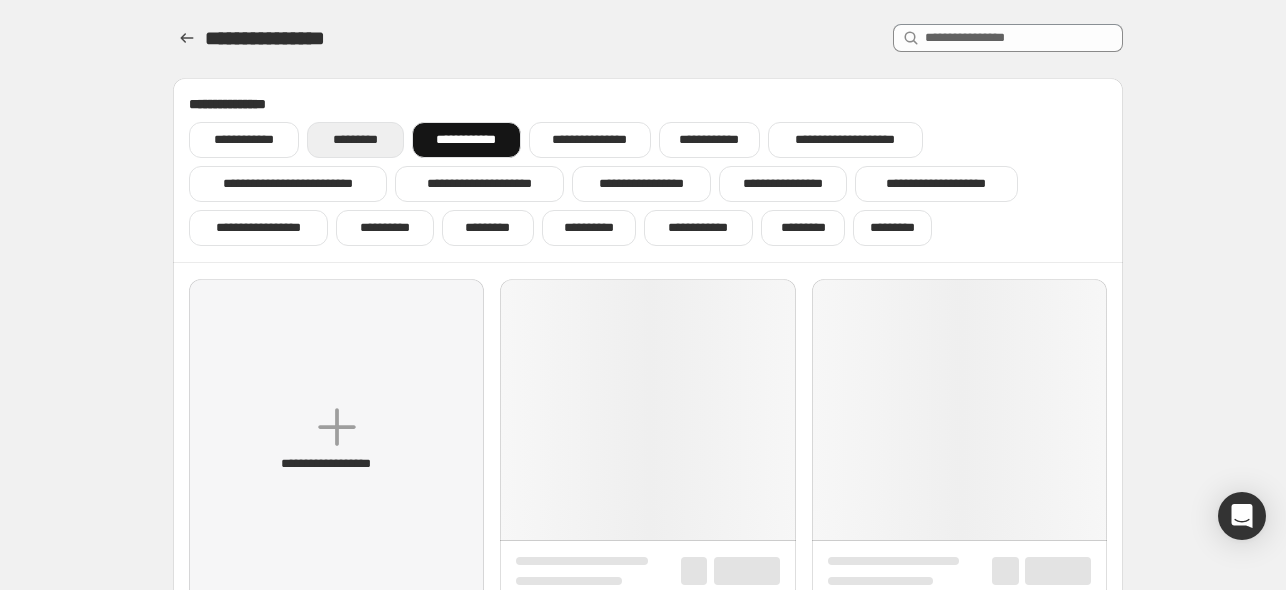 click on "*********" at bounding box center [355, 140] 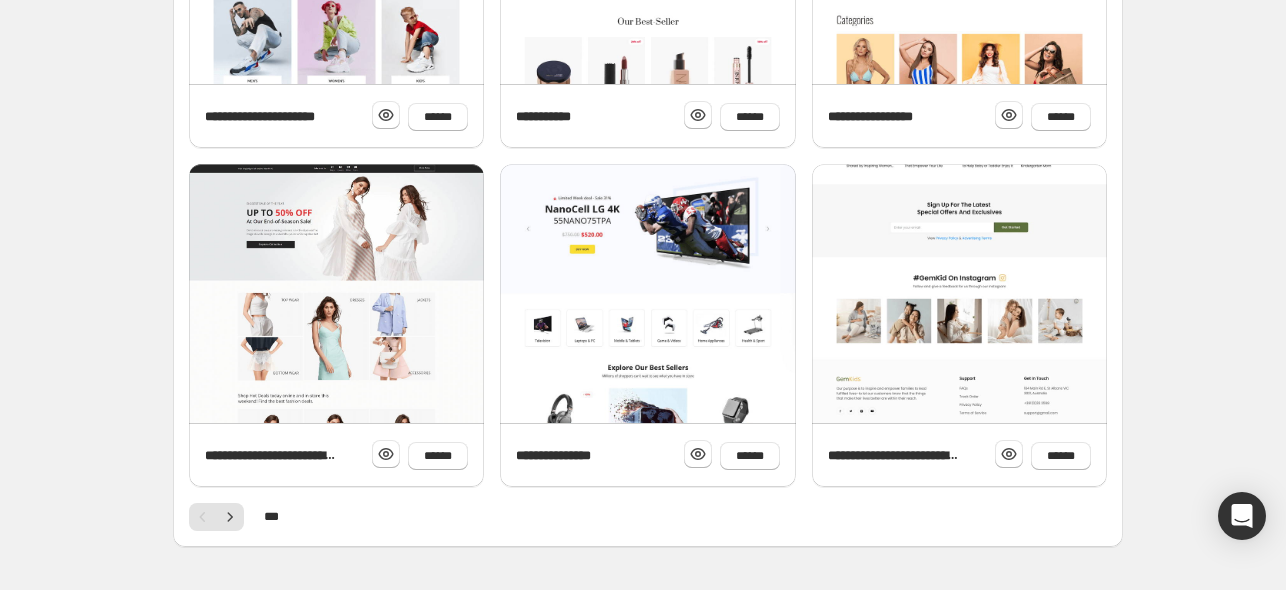 scroll, scrollTop: 849, scrollLeft: 0, axis: vertical 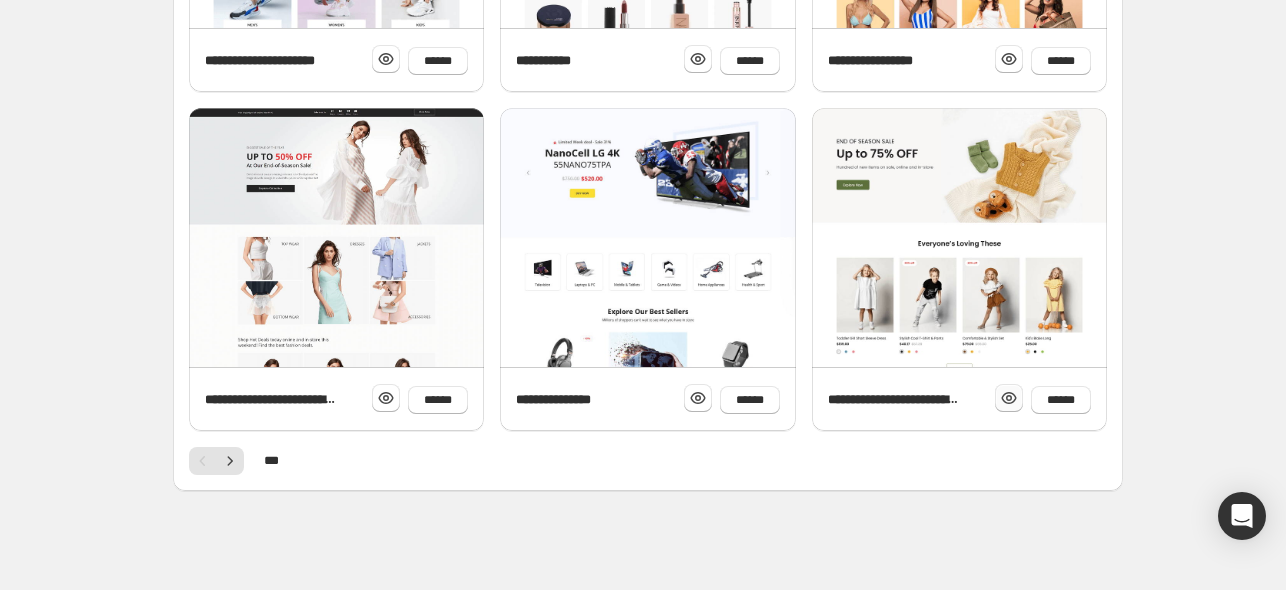 click 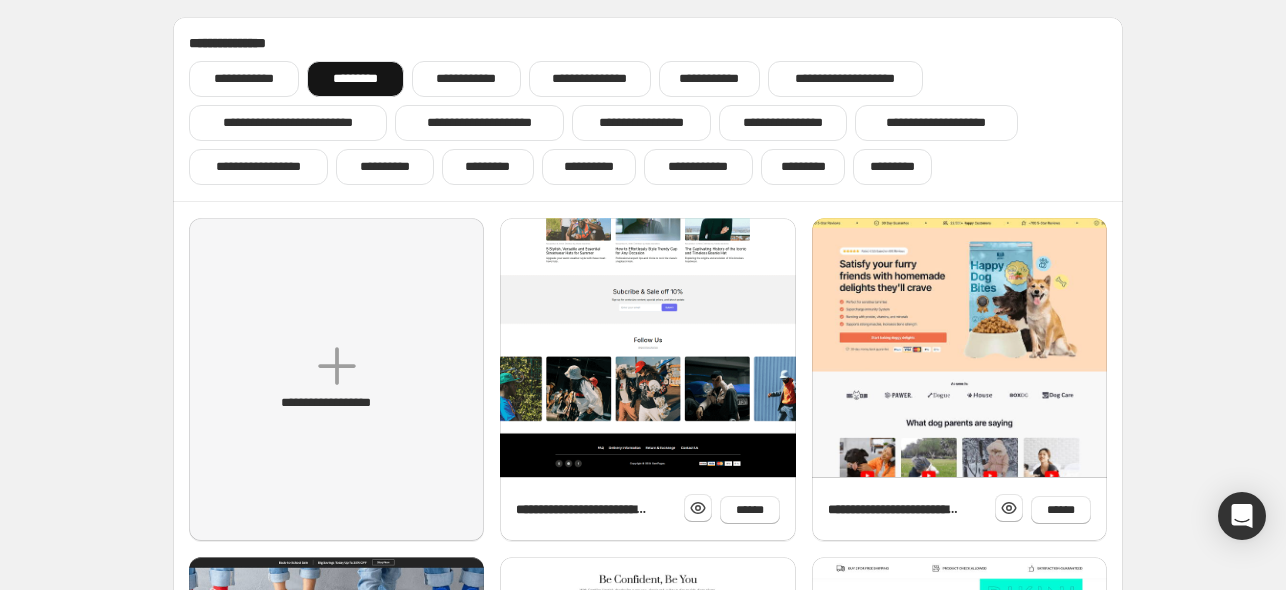 scroll, scrollTop: 0, scrollLeft: 0, axis: both 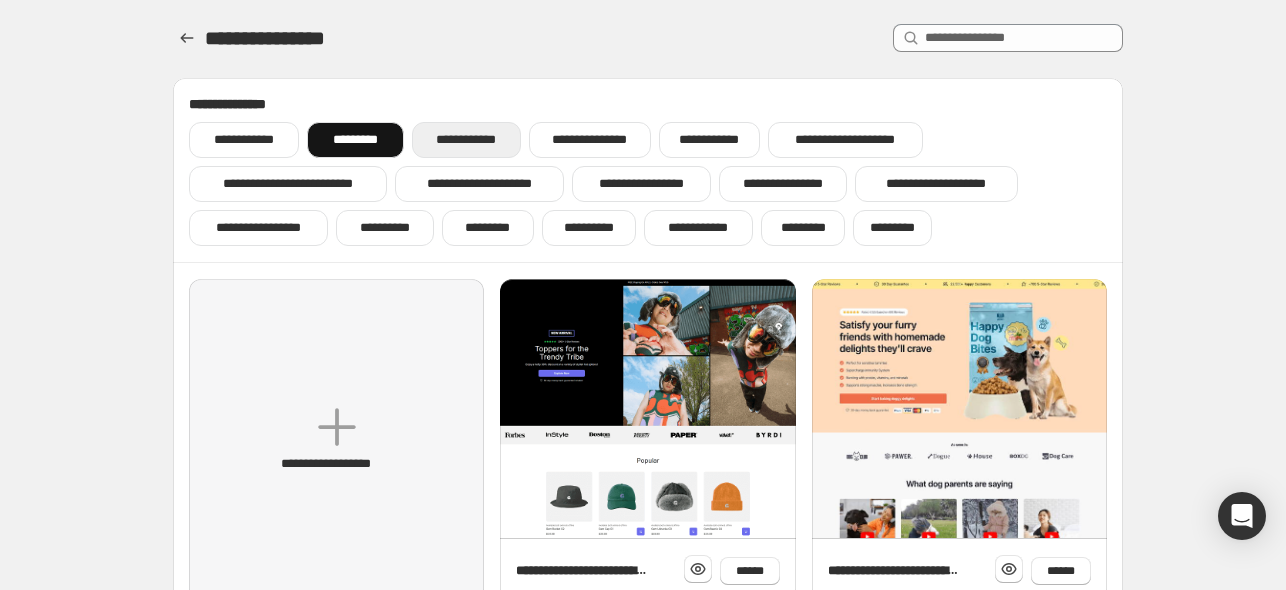 click on "**********" at bounding box center (466, 140) 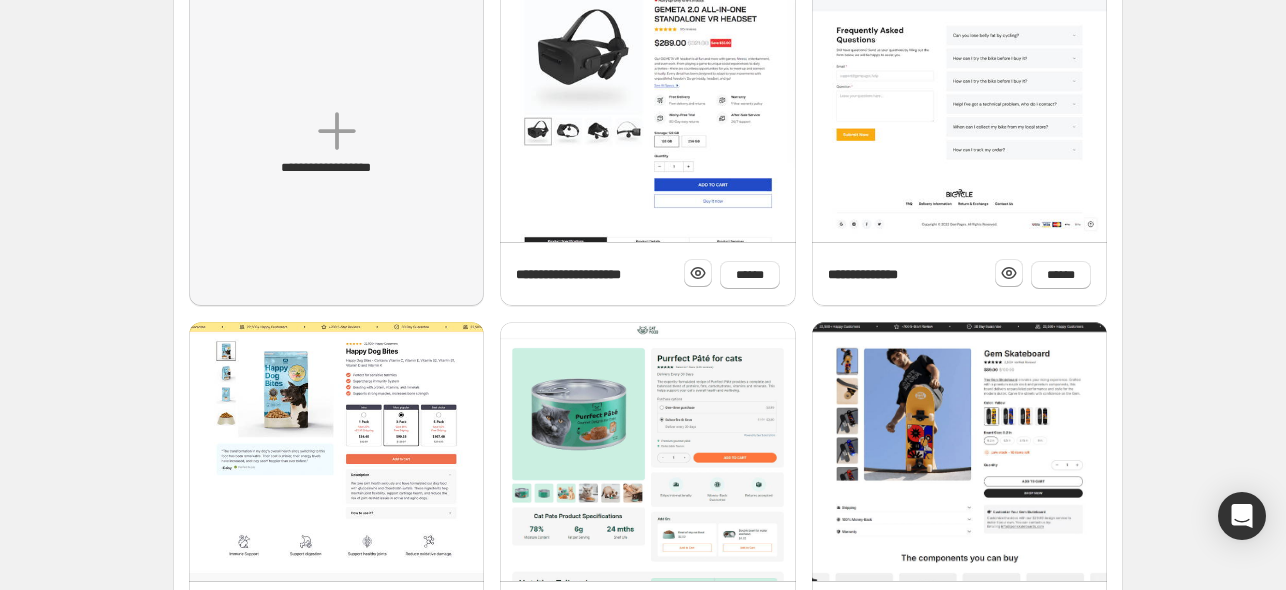 scroll, scrollTop: 300, scrollLeft: 0, axis: vertical 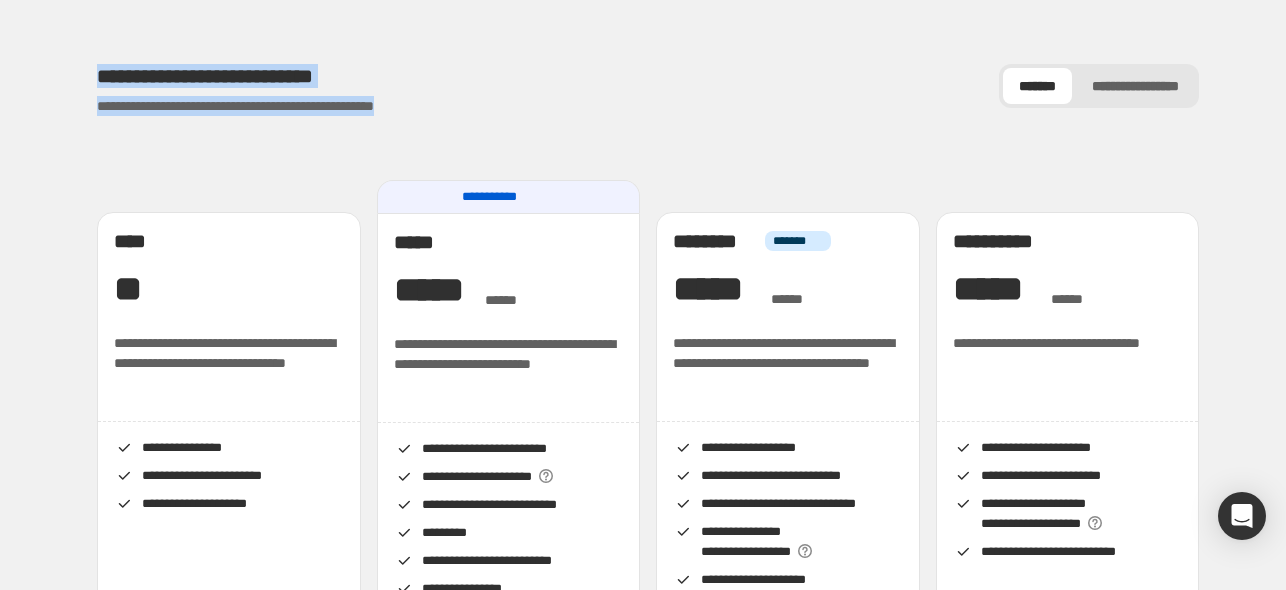 drag, startPoint x: 476, startPoint y: 111, endPoint x: 78, endPoint y: 71, distance: 400.005 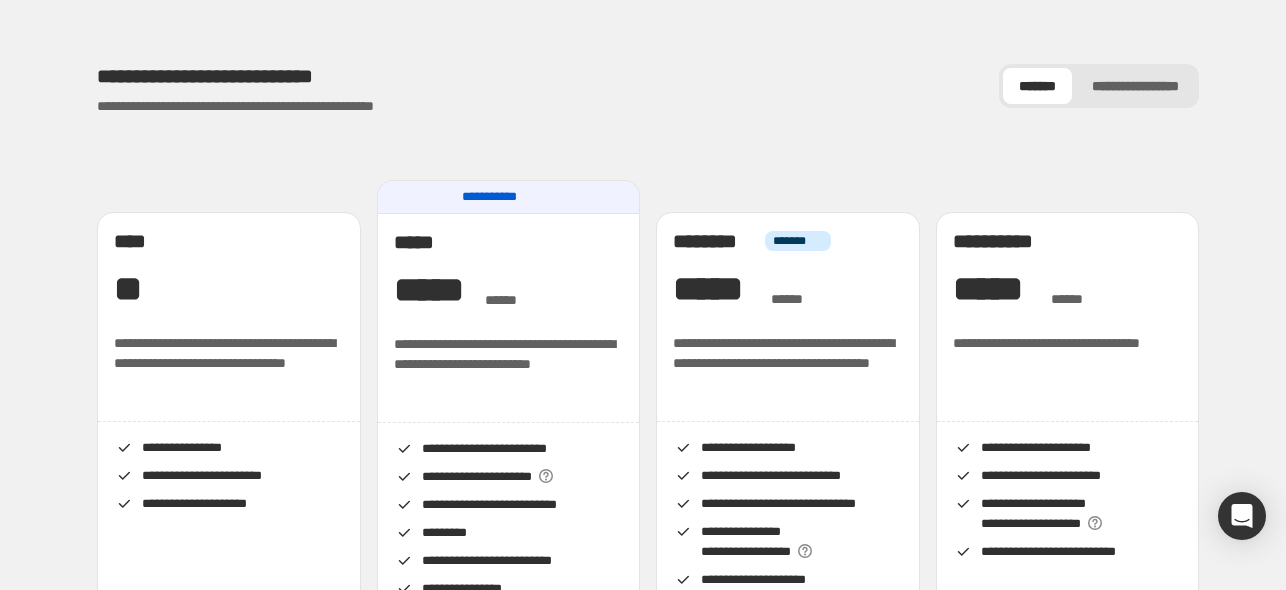 click at bounding box center [648, 4267] 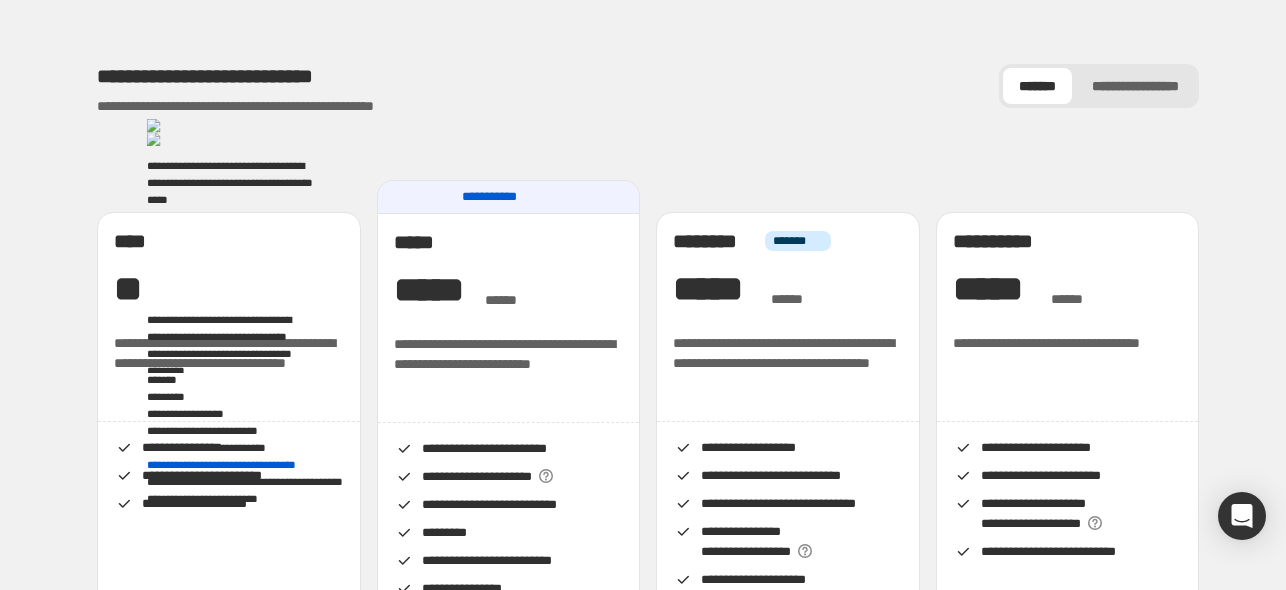 click on "**********" at bounding box center [648, 2133] 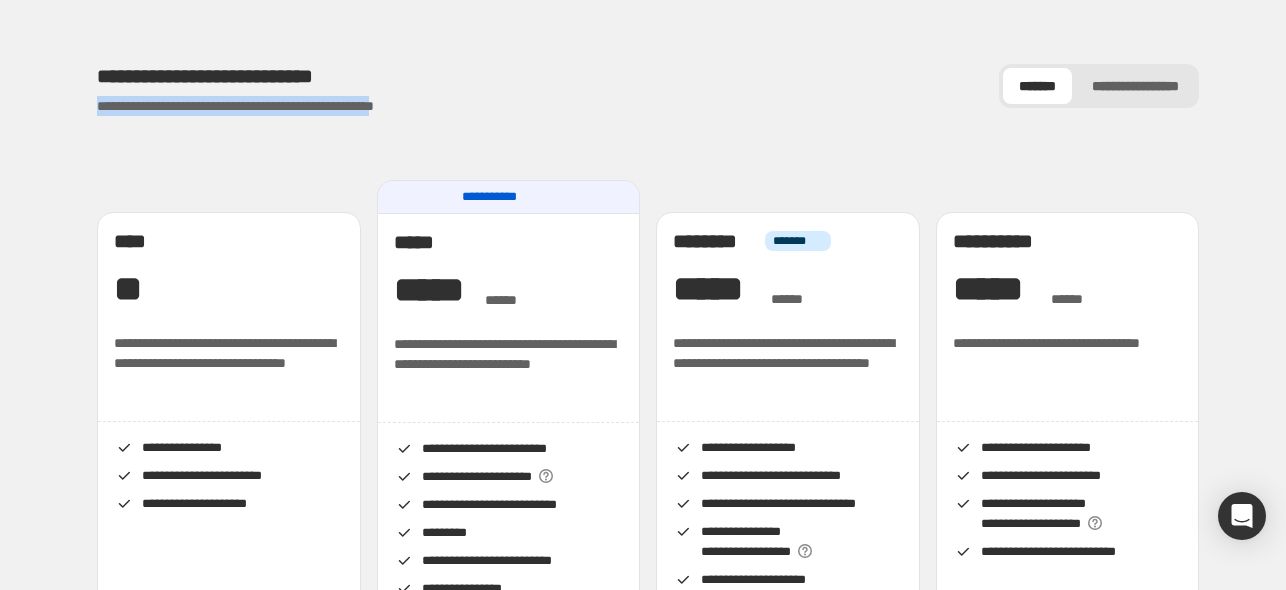 drag, startPoint x: 473, startPoint y: 107, endPoint x: 55, endPoint y: 103, distance: 418.01913 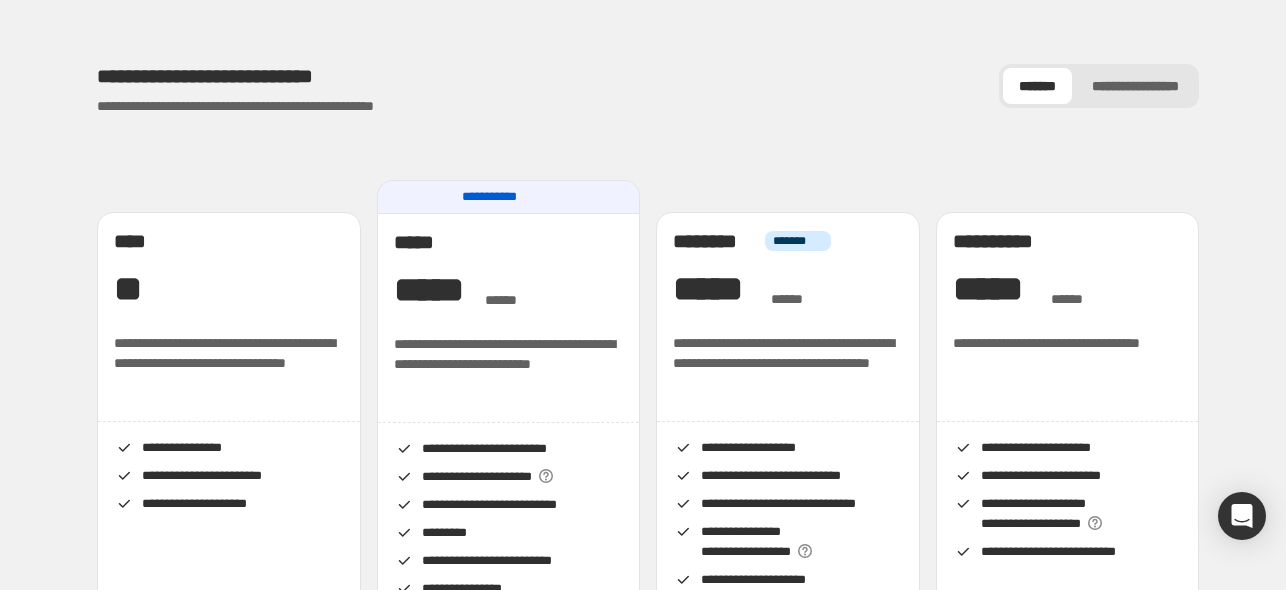 click at bounding box center (648, 4347) 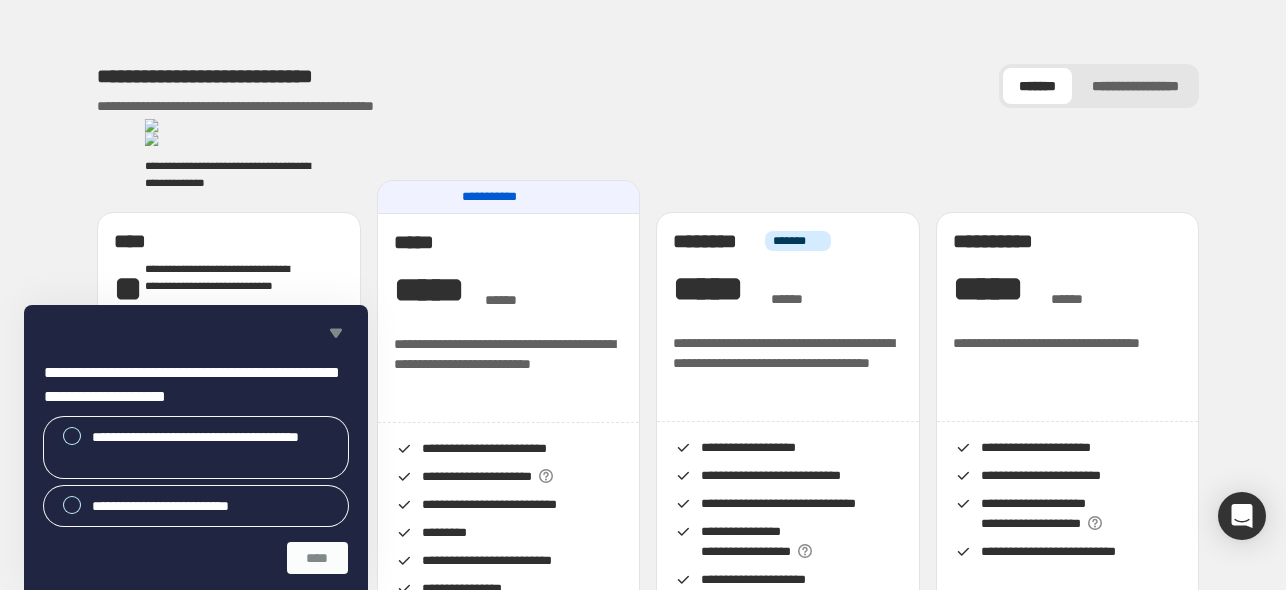 click 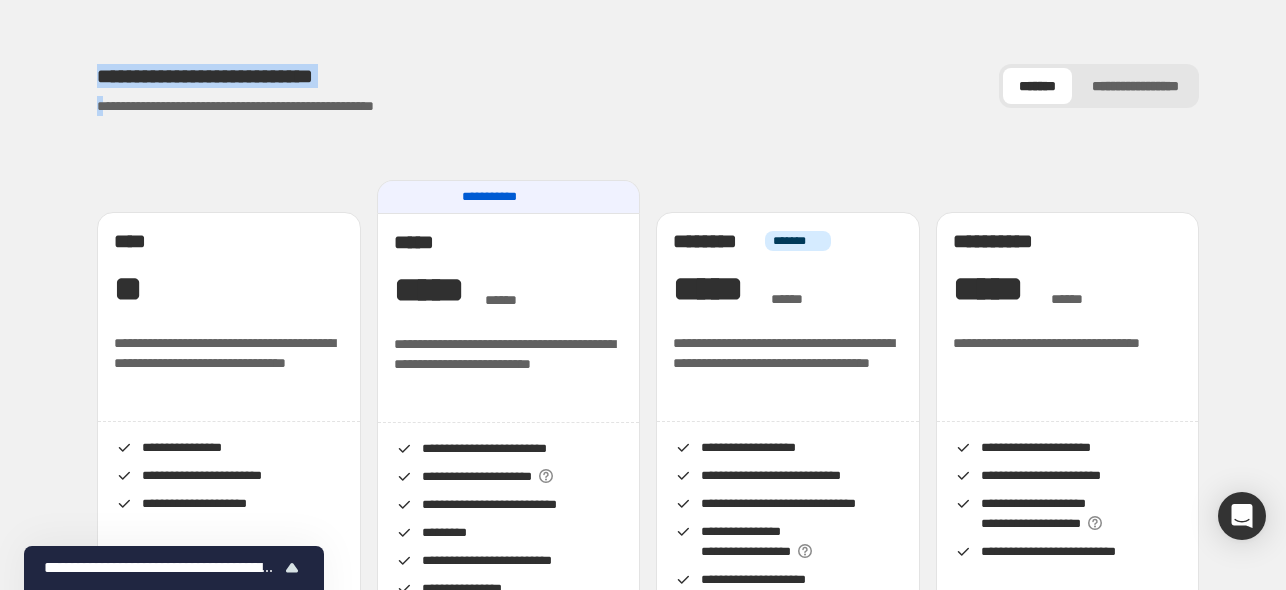 drag, startPoint x: 83, startPoint y: 91, endPoint x: 105, endPoint y: 107, distance: 27.202942 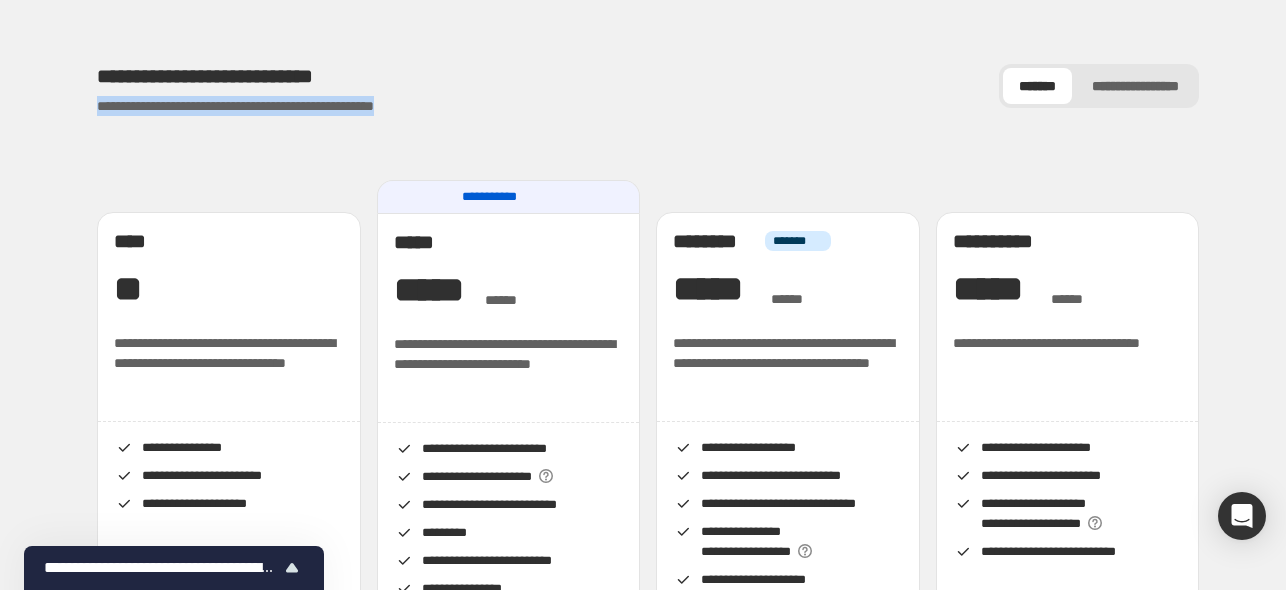 drag, startPoint x: 90, startPoint y: 110, endPoint x: 493, endPoint y: 119, distance: 403.1005 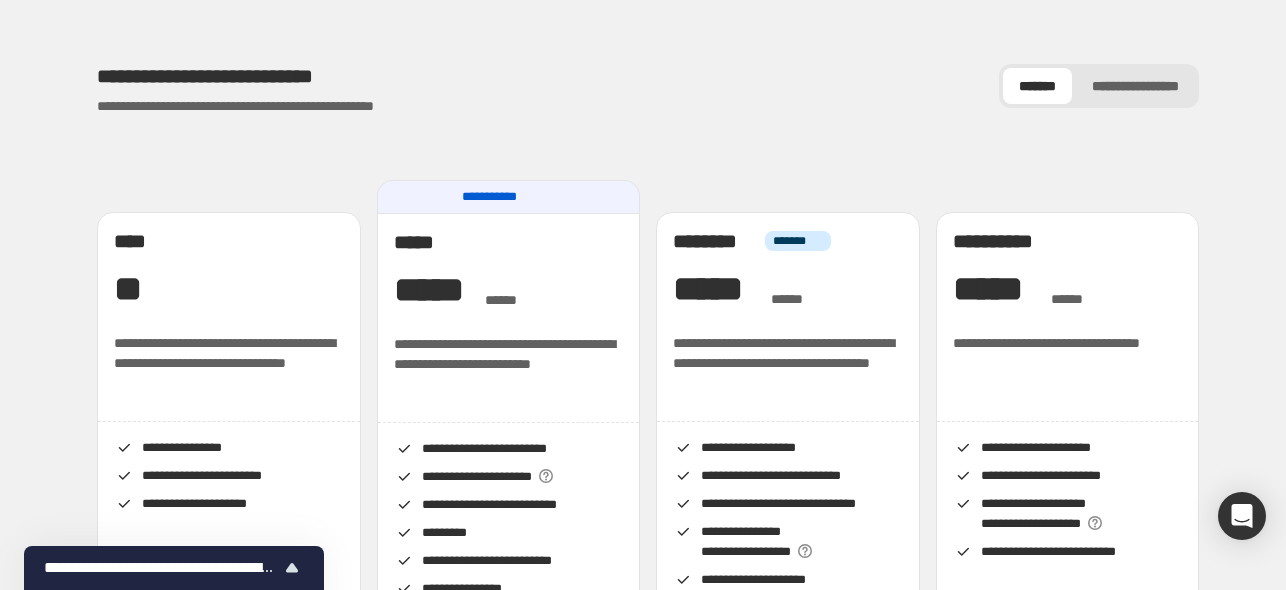 click at bounding box center (648, 4427) 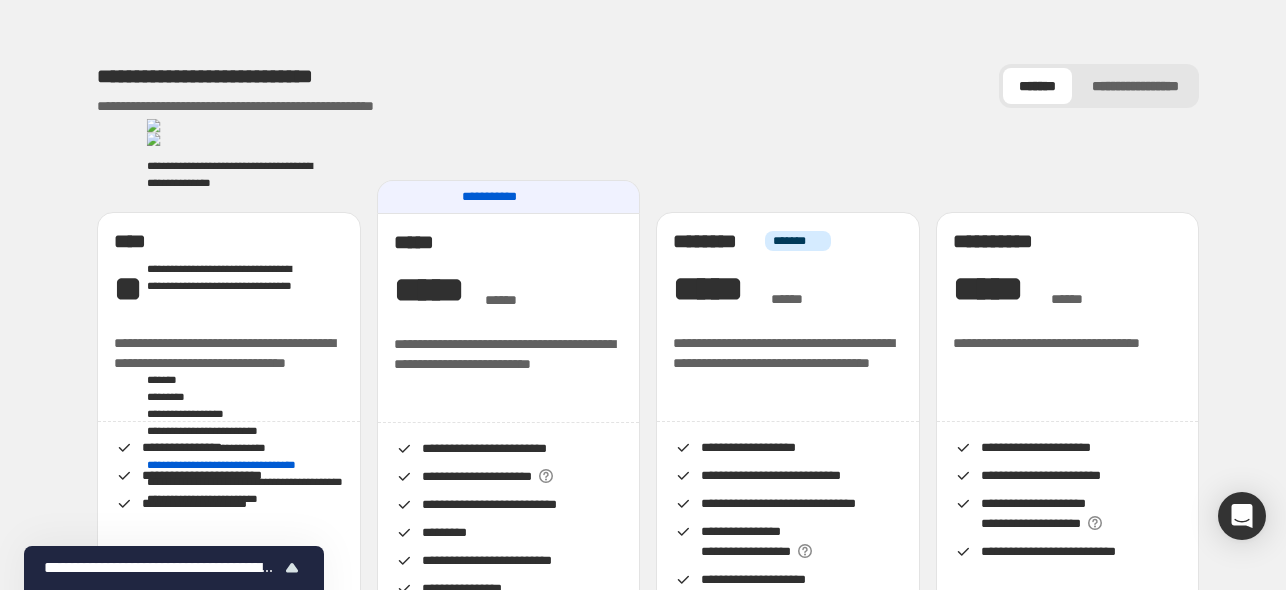 click on "**********" at bounding box center (648, 2133) 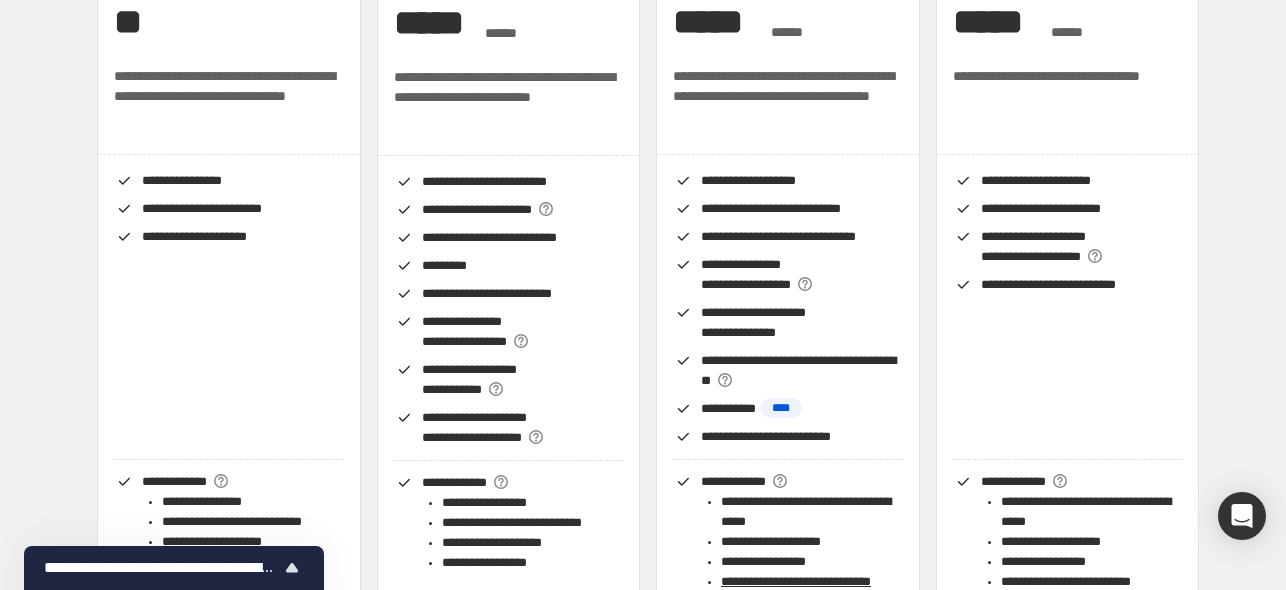 scroll, scrollTop: 100, scrollLeft: 0, axis: vertical 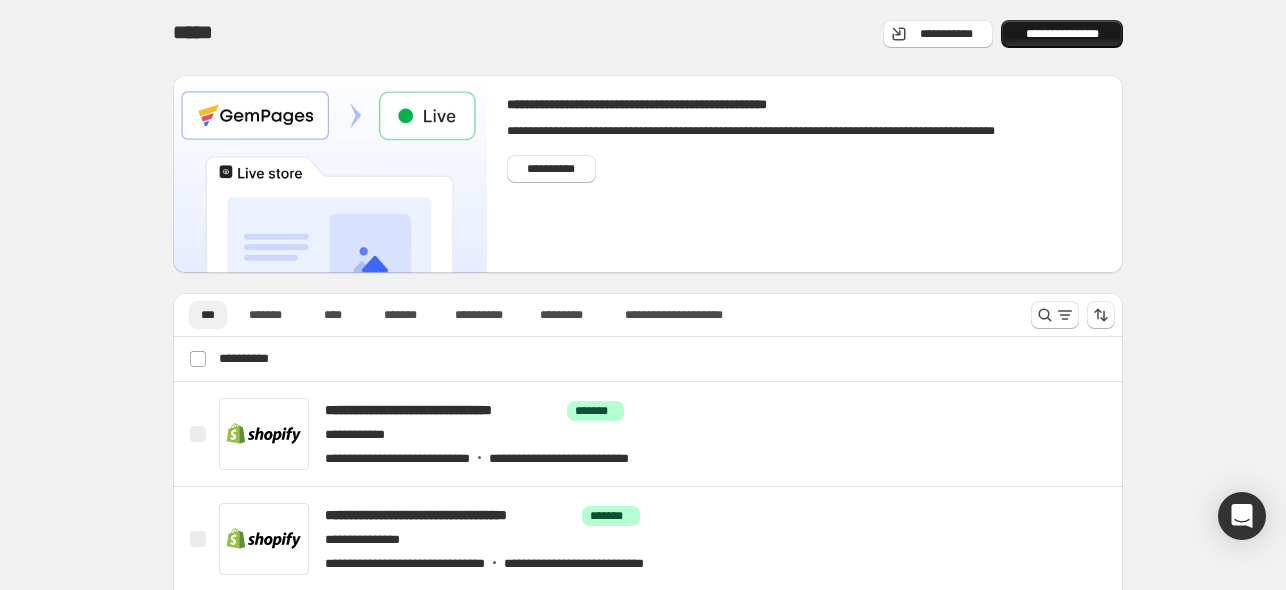 click on "**********" at bounding box center (1062, 34) 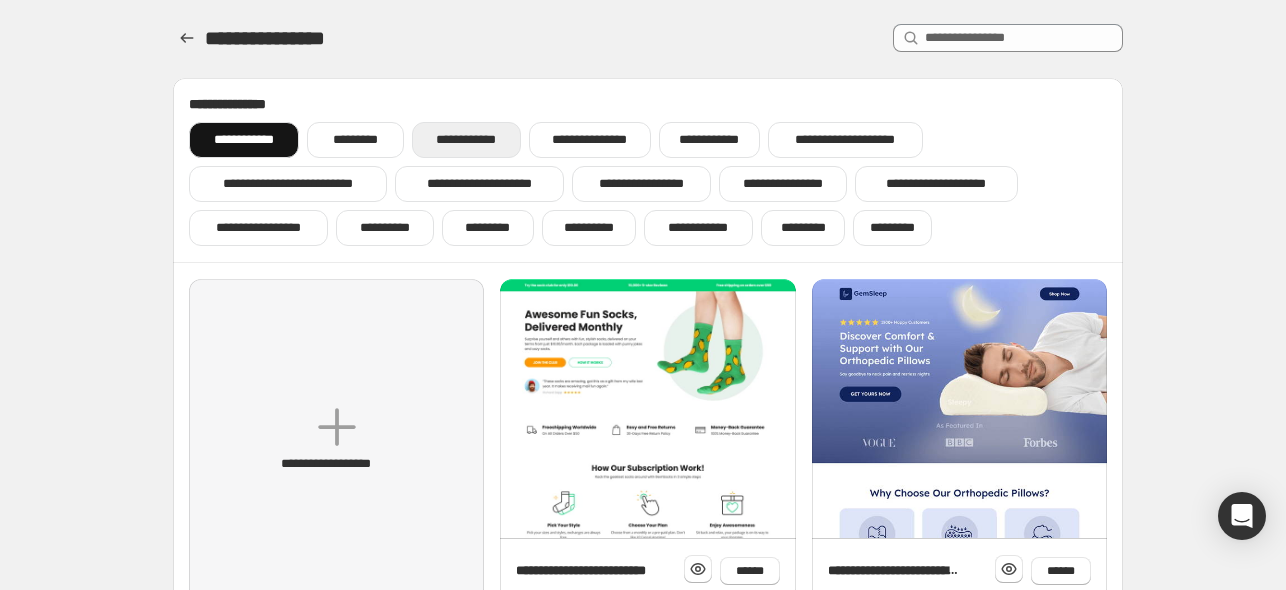 click on "**********" at bounding box center [466, 140] 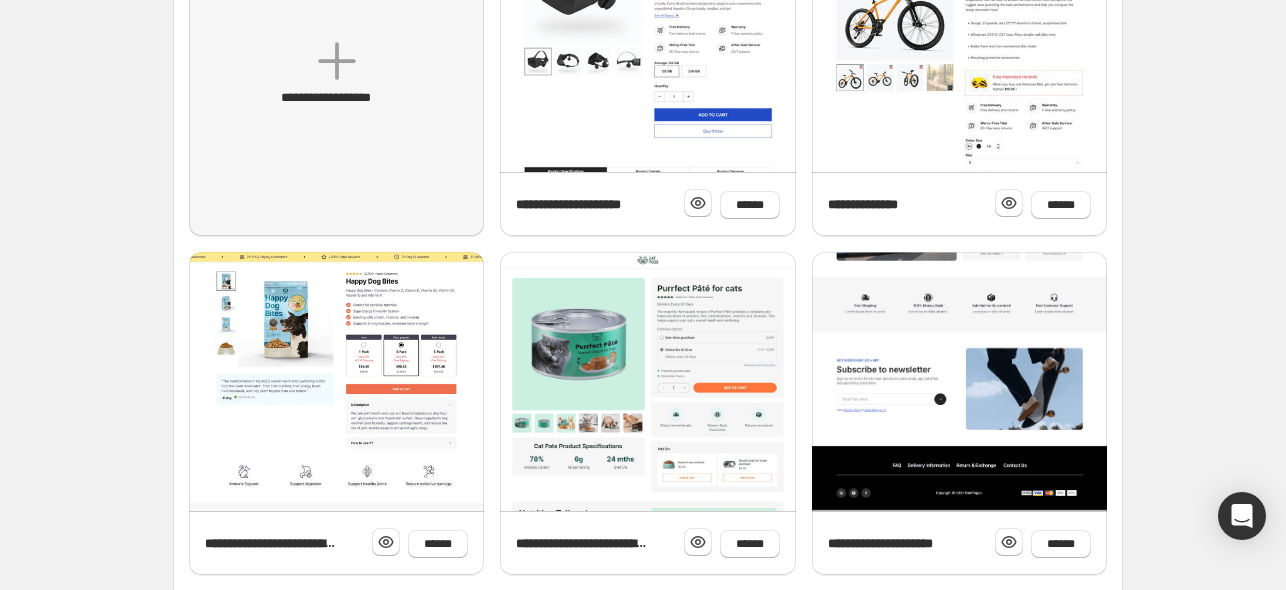 scroll, scrollTop: 400, scrollLeft: 0, axis: vertical 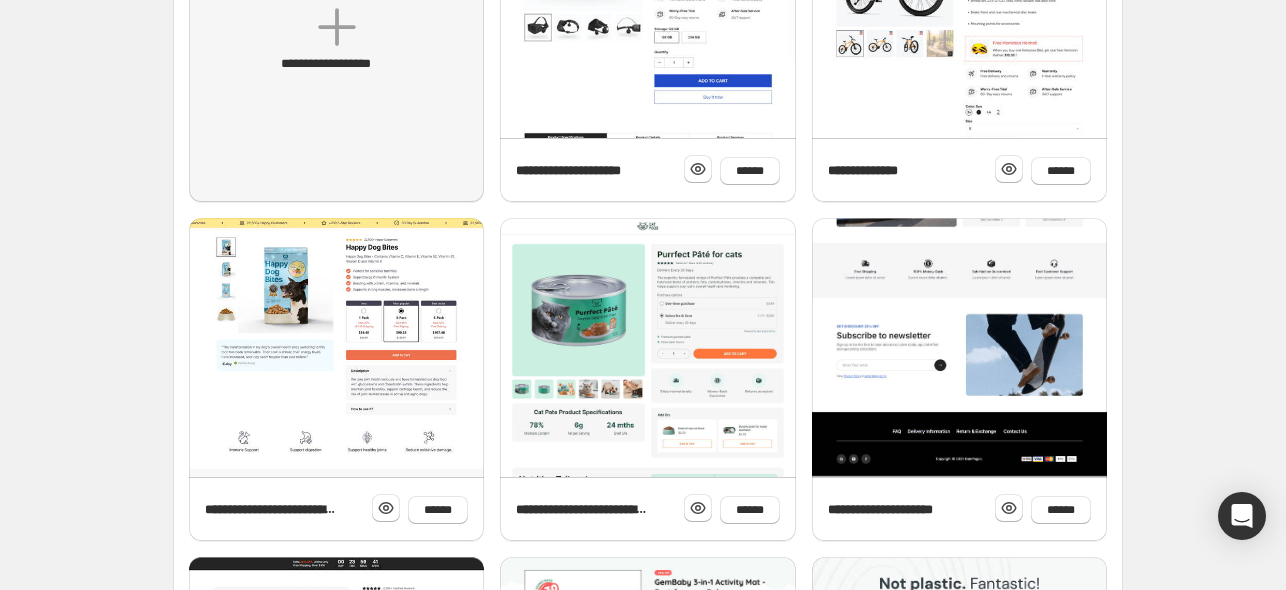 click at bounding box center [959, -164] 